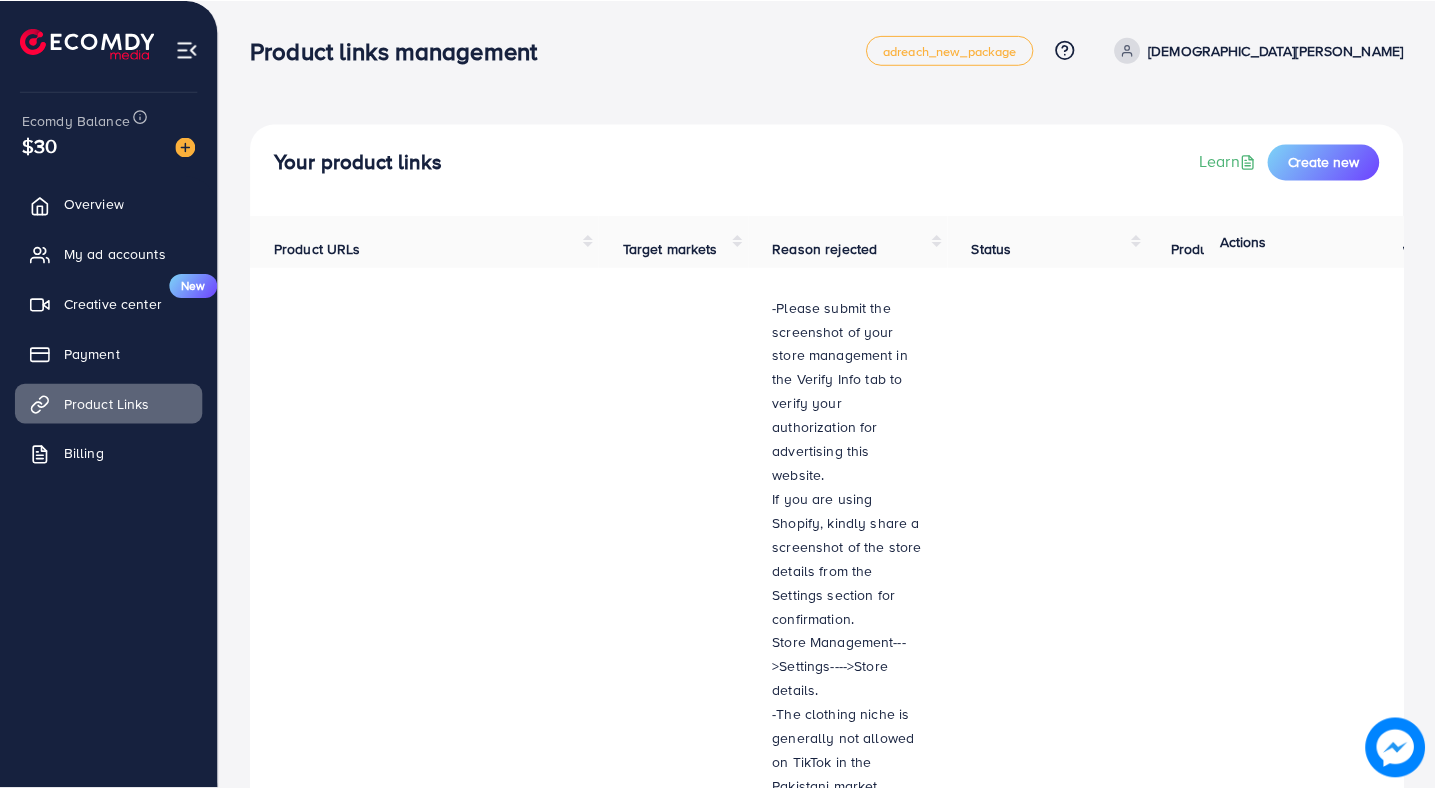 scroll, scrollTop: 0, scrollLeft: 0, axis: both 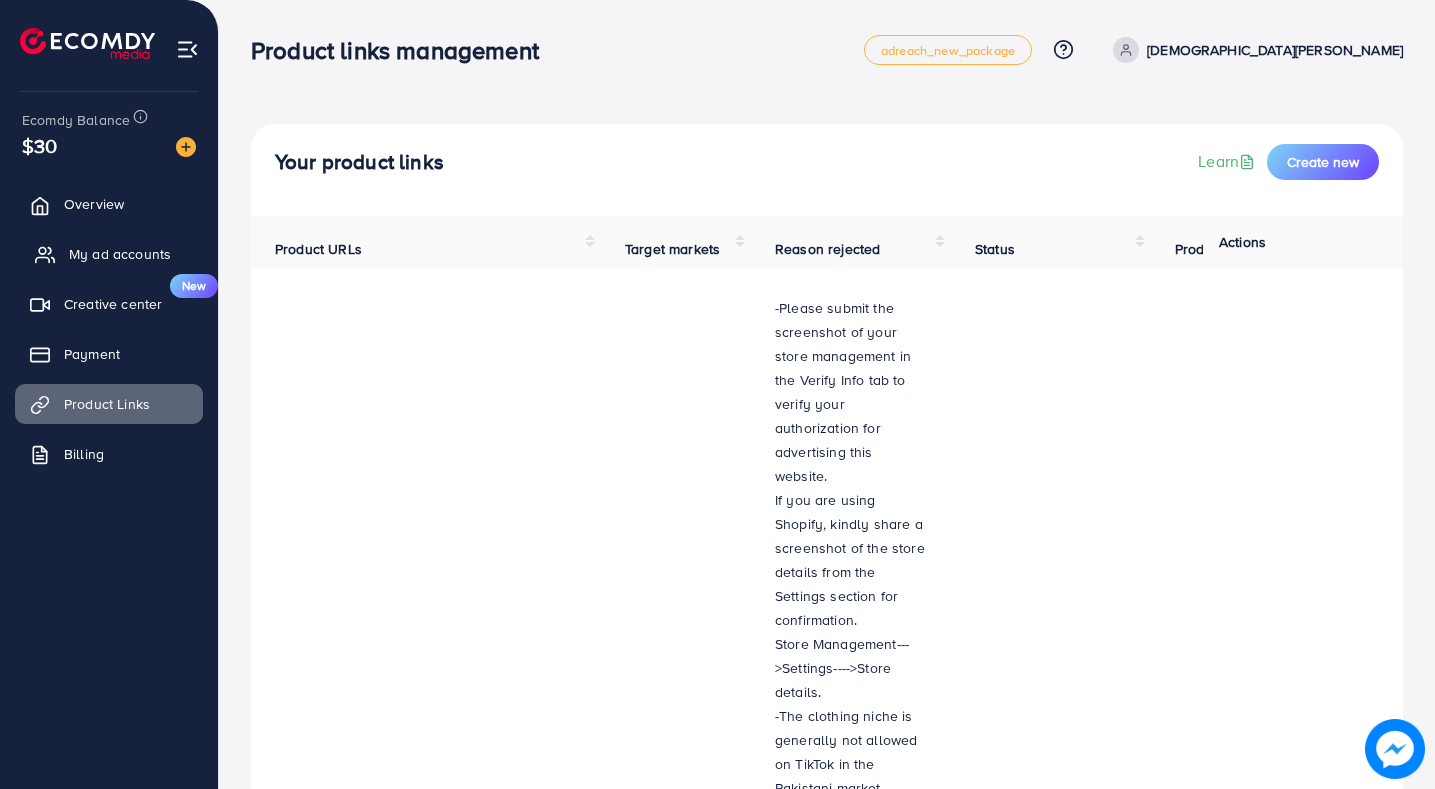 click on "My ad accounts" at bounding box center (120, 254) 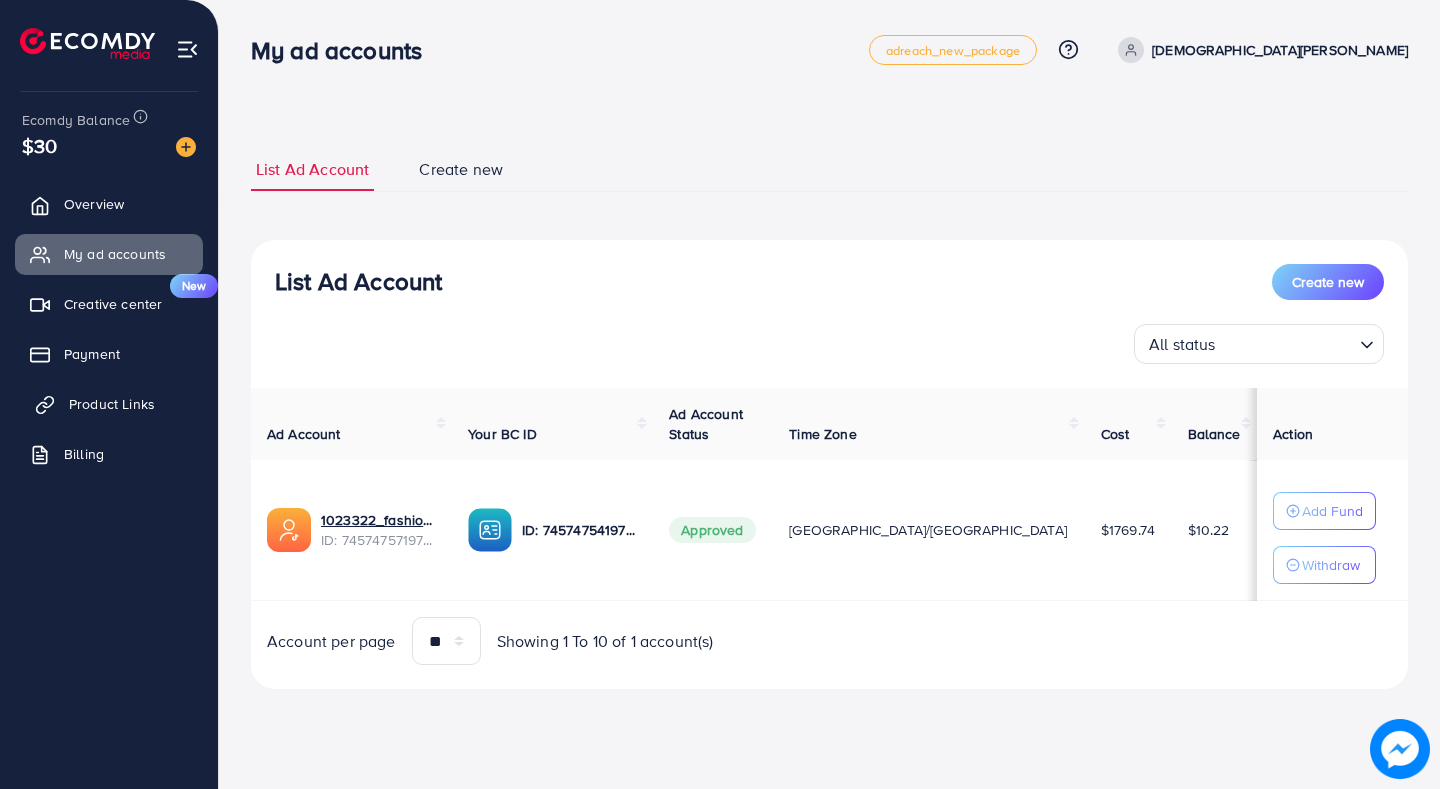 click on "Product Links" at bounding box center [112, 404] 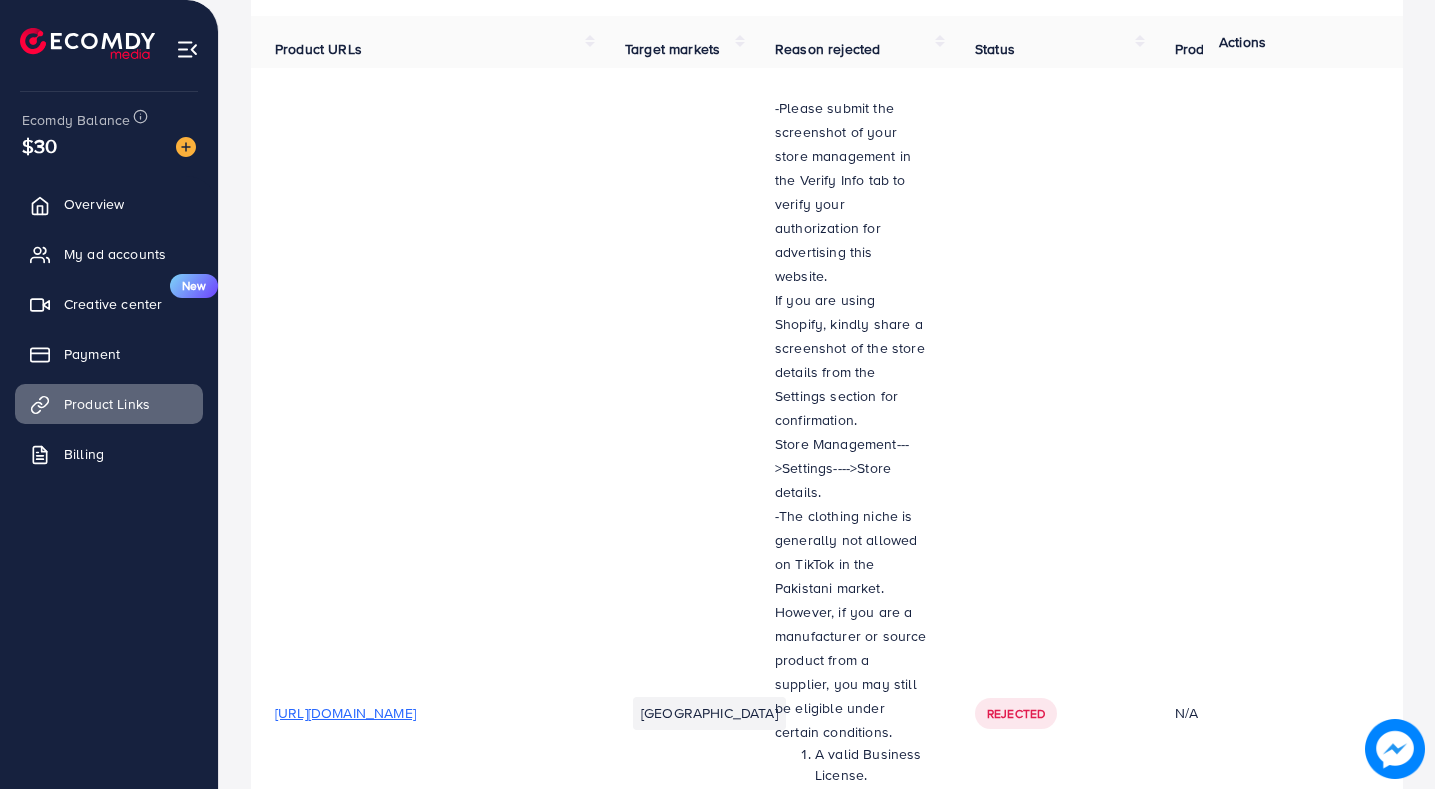 scroll, scrollTop: 0, scrollLeft: 0, axis: both 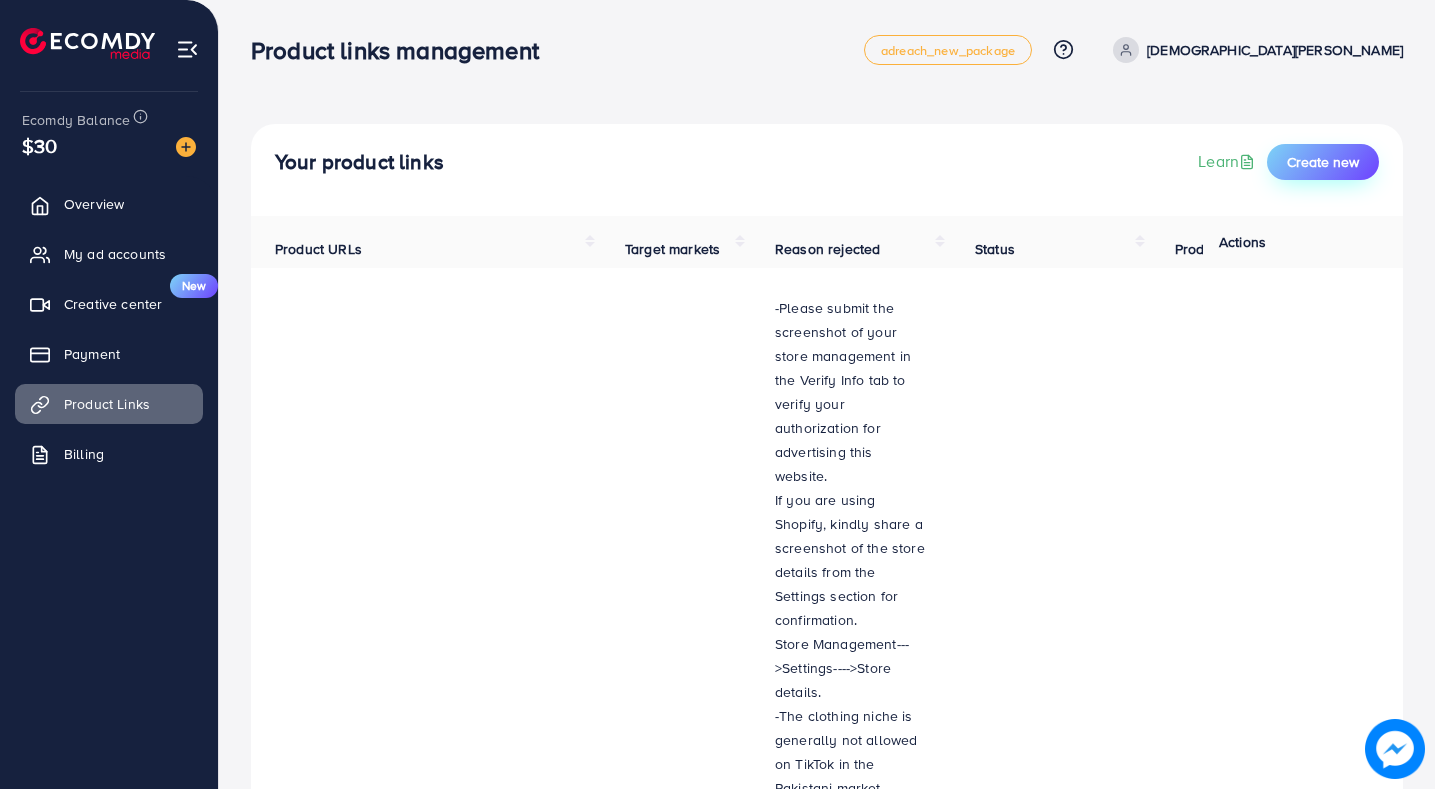 click on "Create new" at bounding box center (1323, 162) 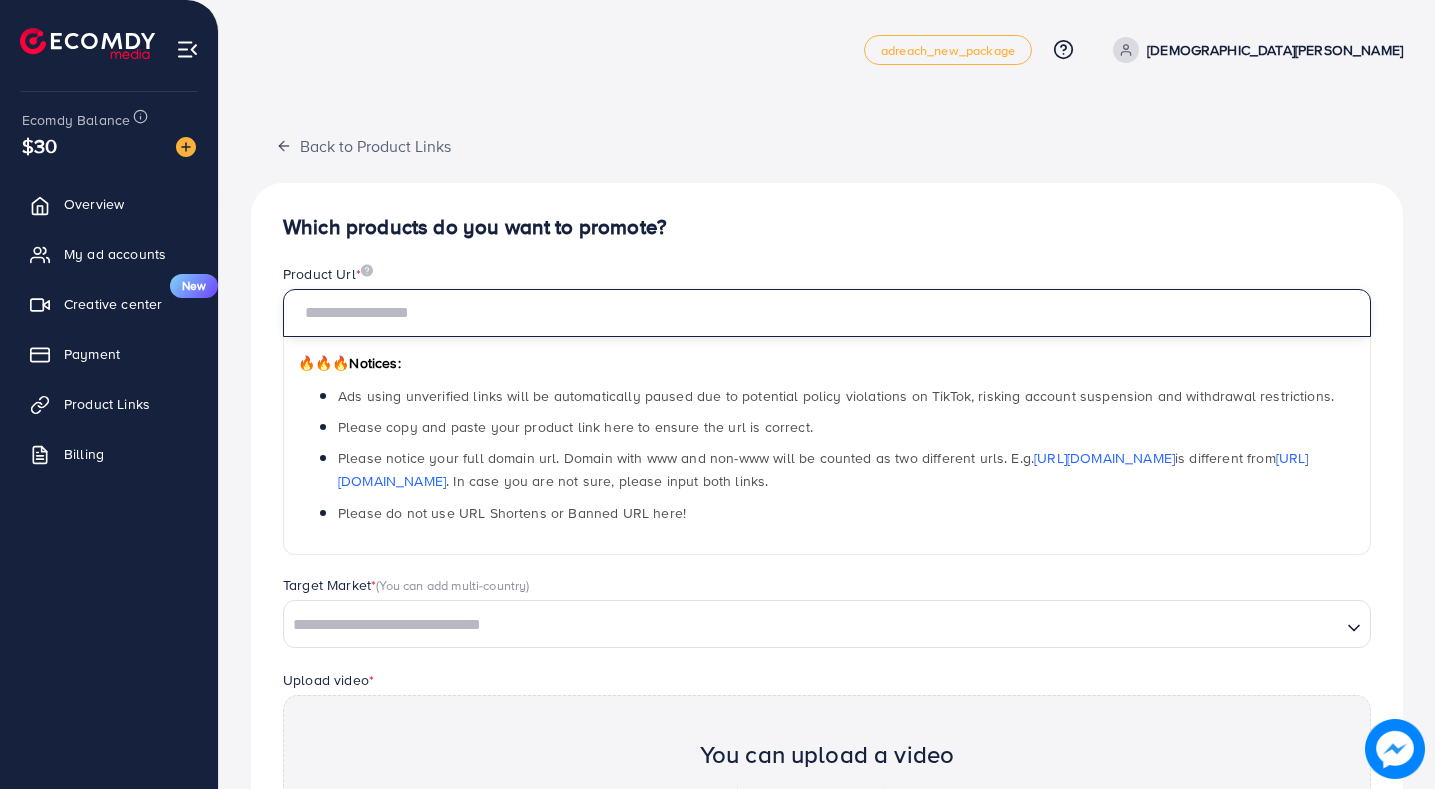 click at bounding box center (827, 313) 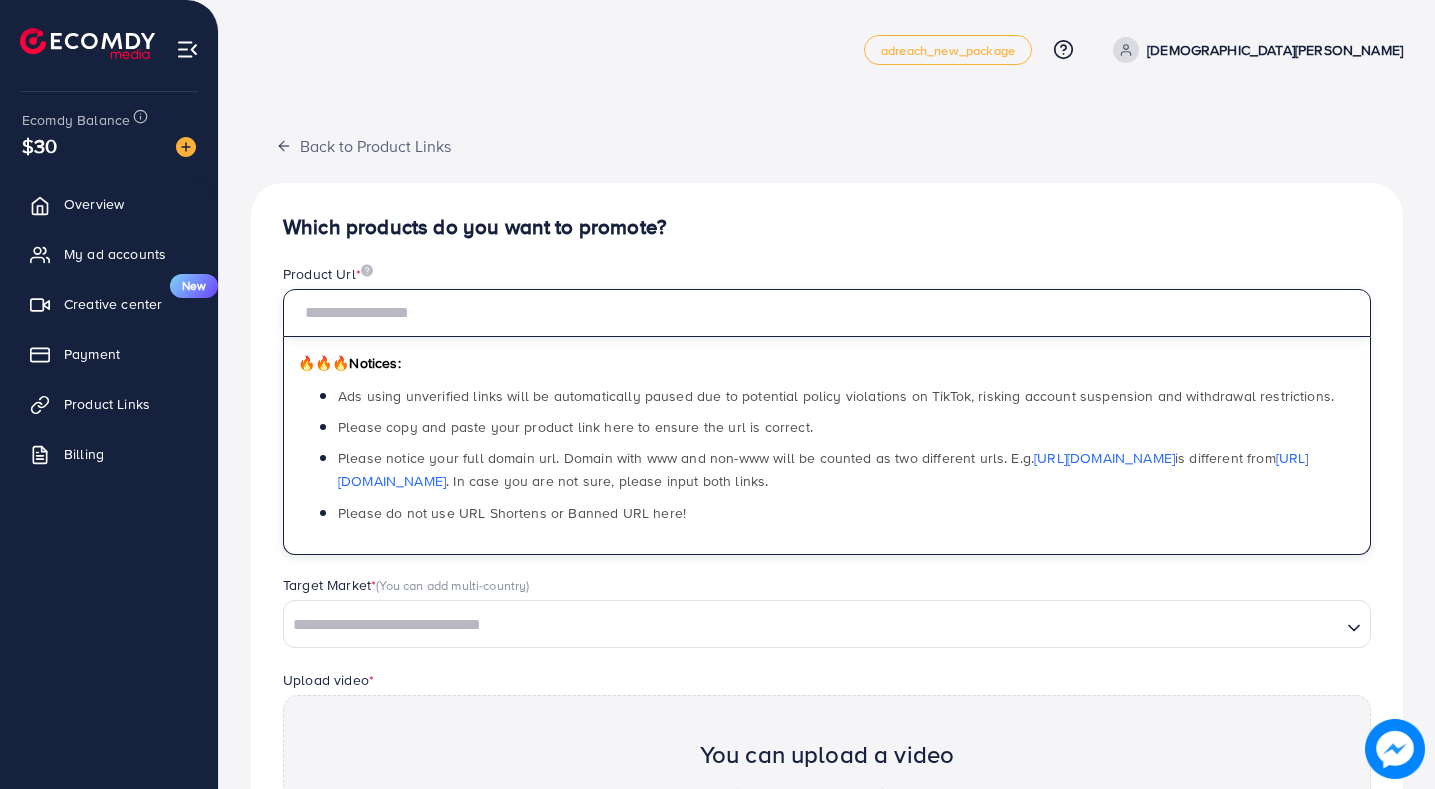 paste on "**********" 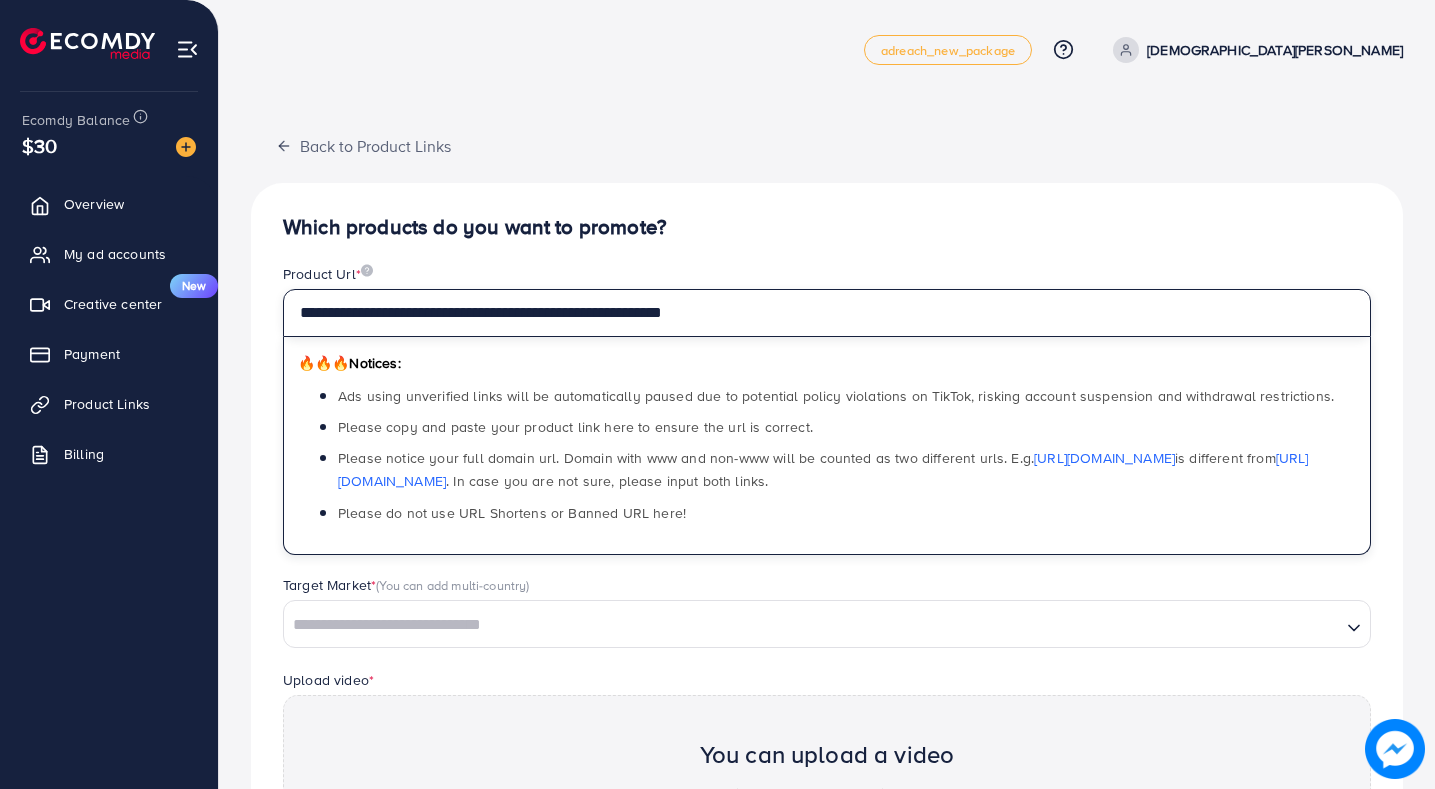 type on "**********" 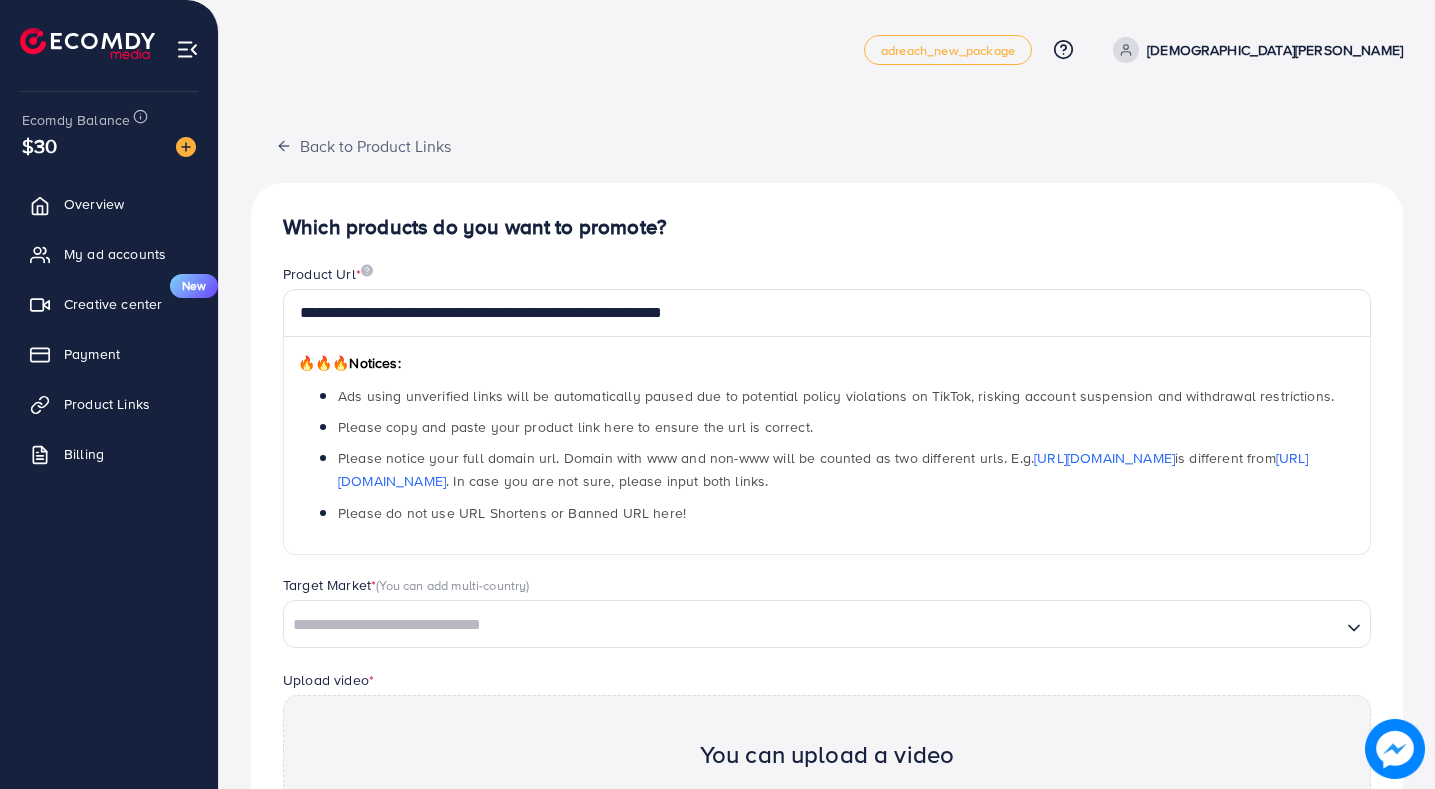 click on "Product Url  *" at bounding box center (827, 276) 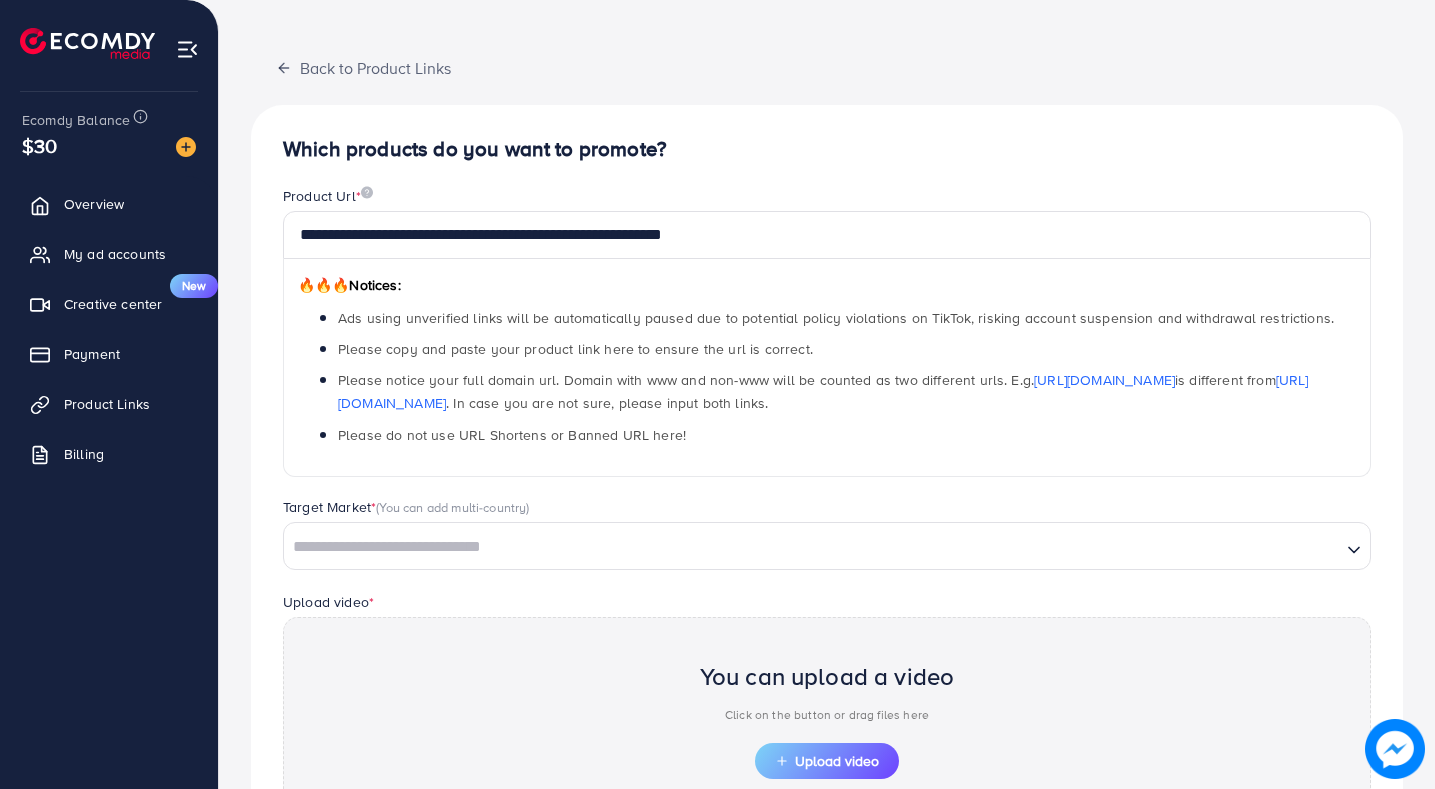 scroll, scrollTop: 300, scrollLeft: 0, axis: vertical 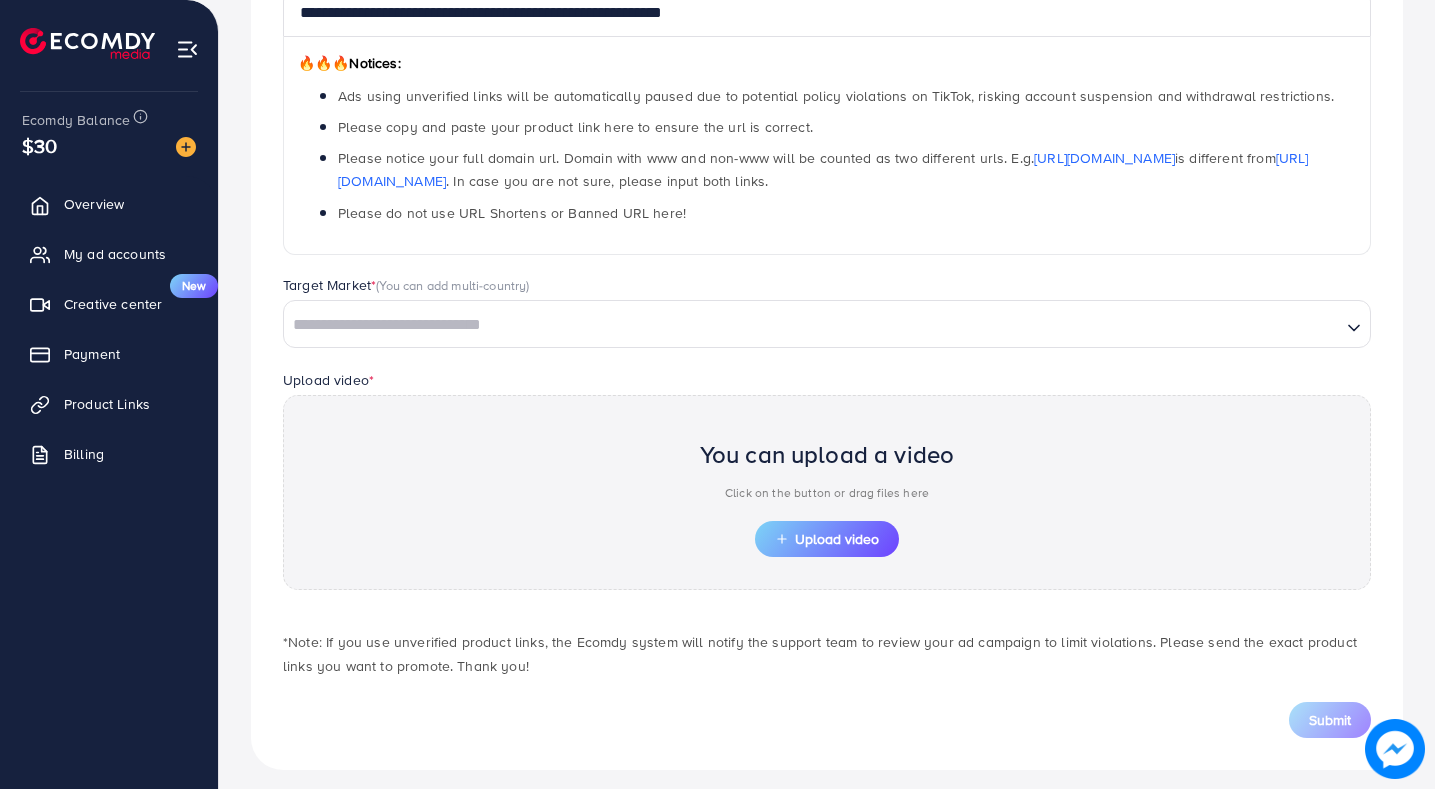 click at bounding box center (812, 325) 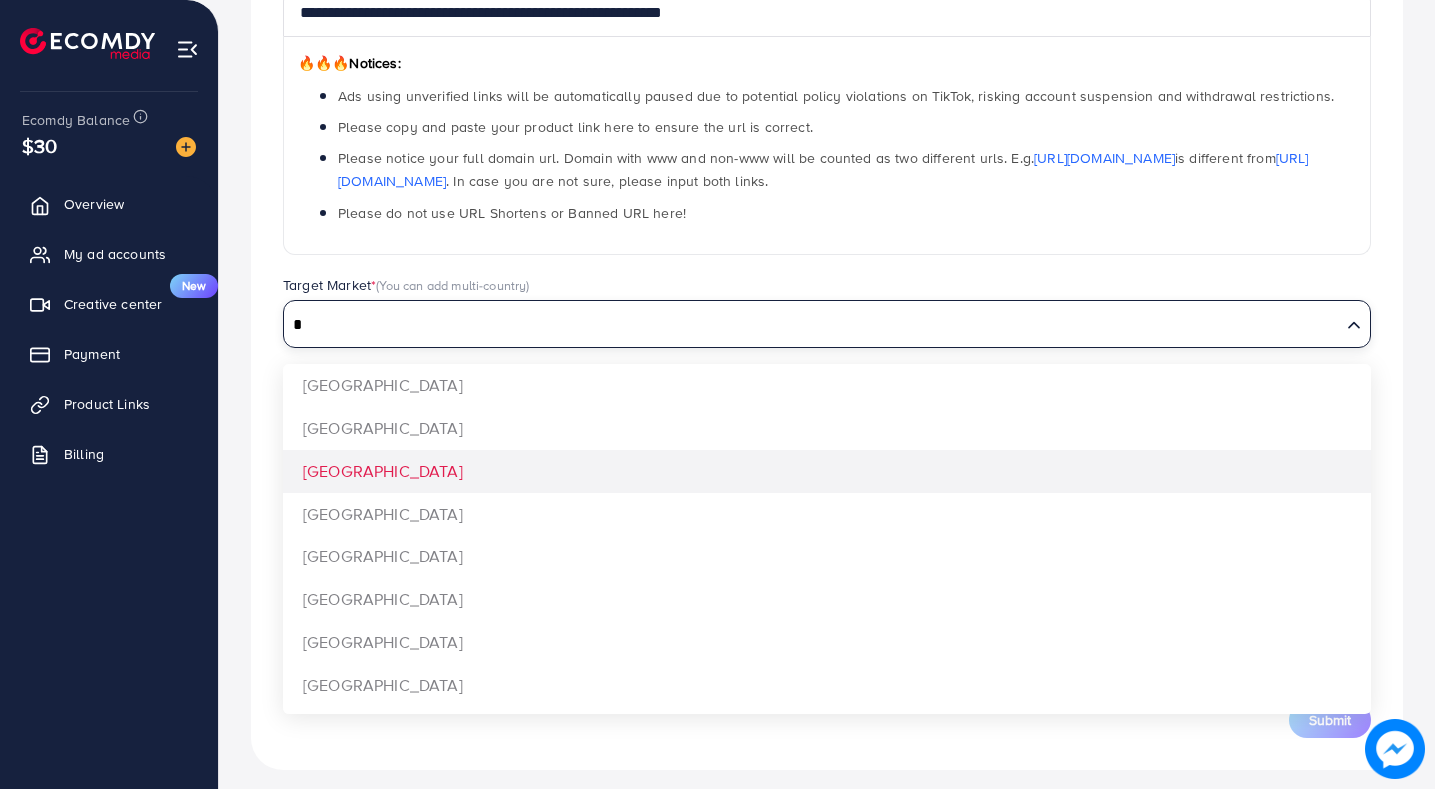 type on "*" 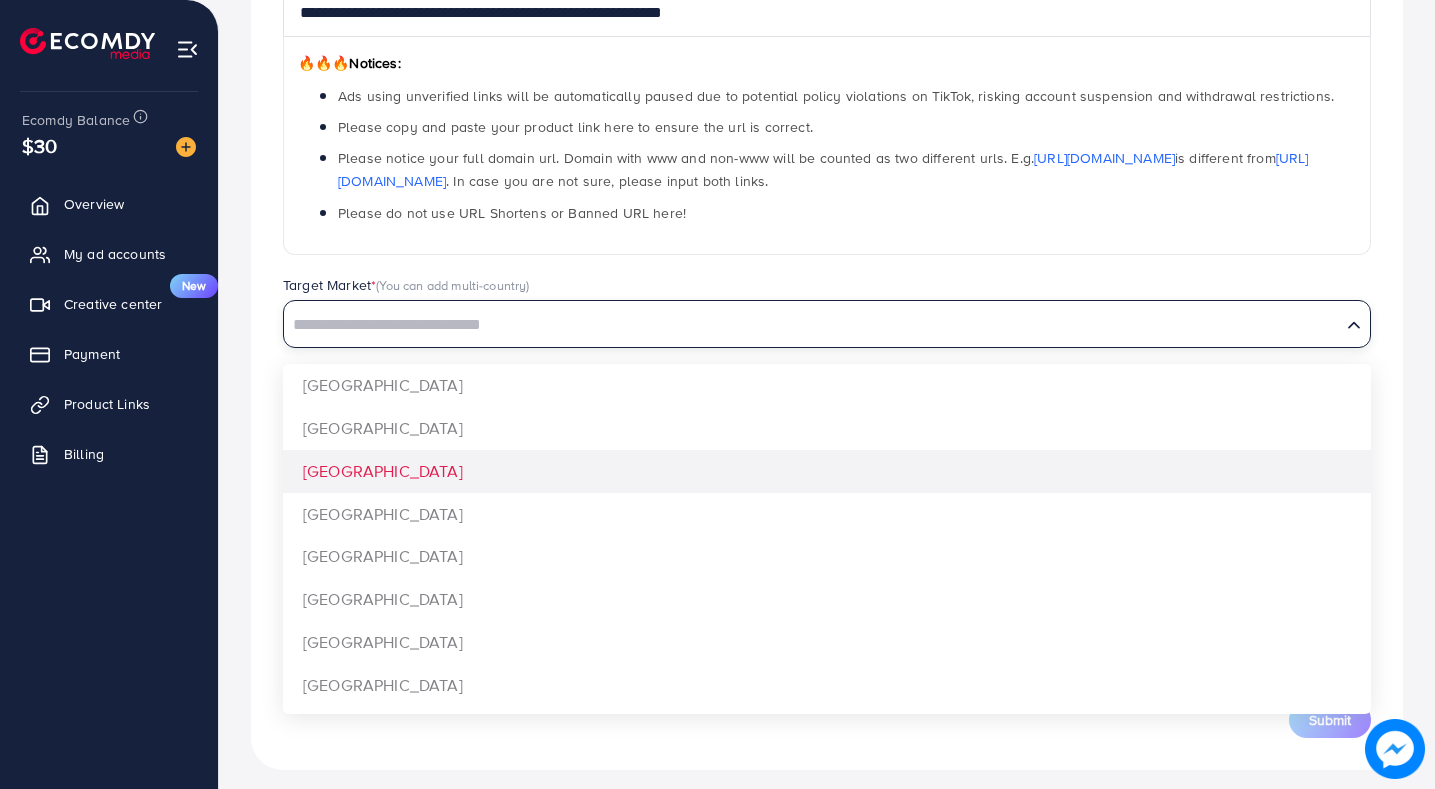 click on "**********" at bounding box center (827, 326) 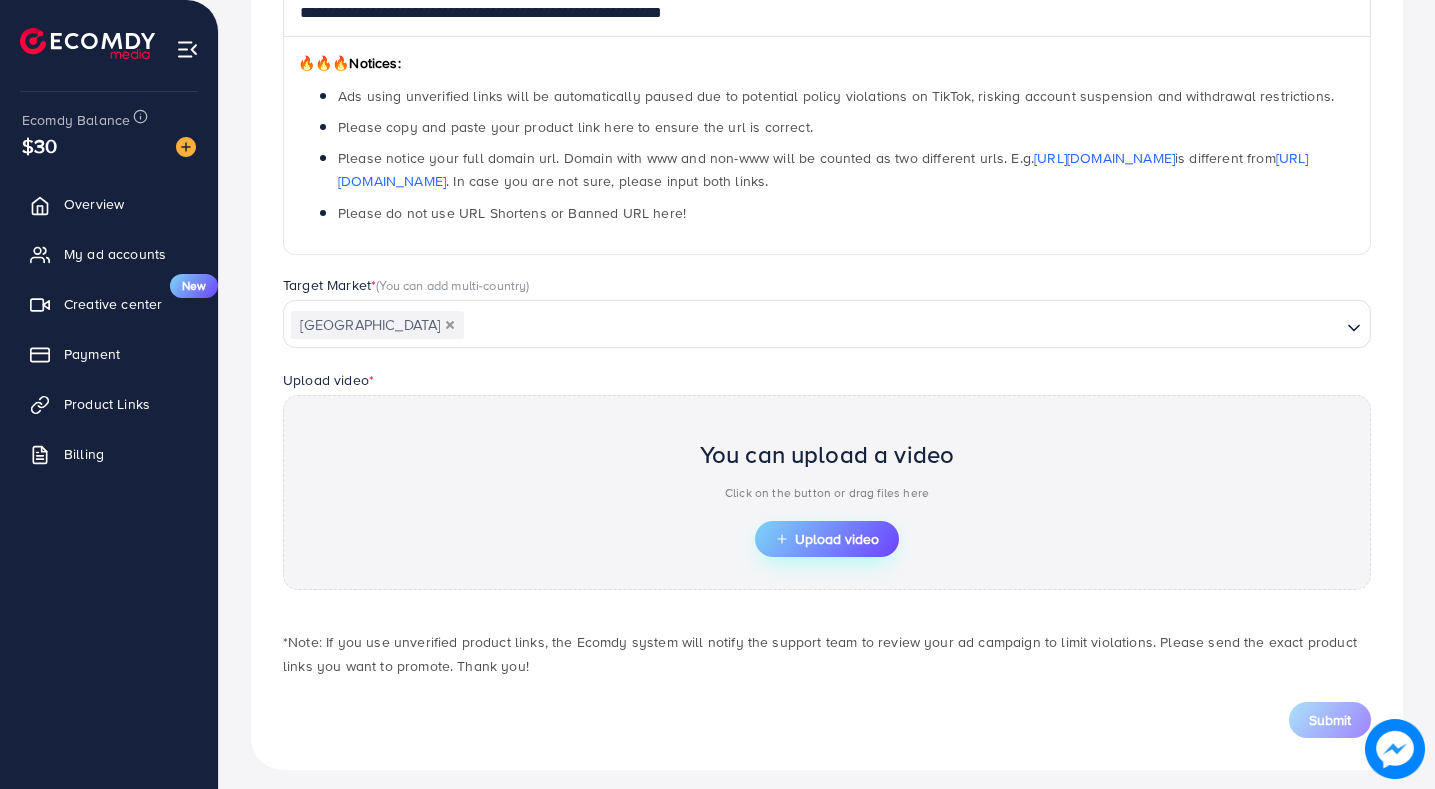 click on "Upload video" at bounding box center (827, 539) 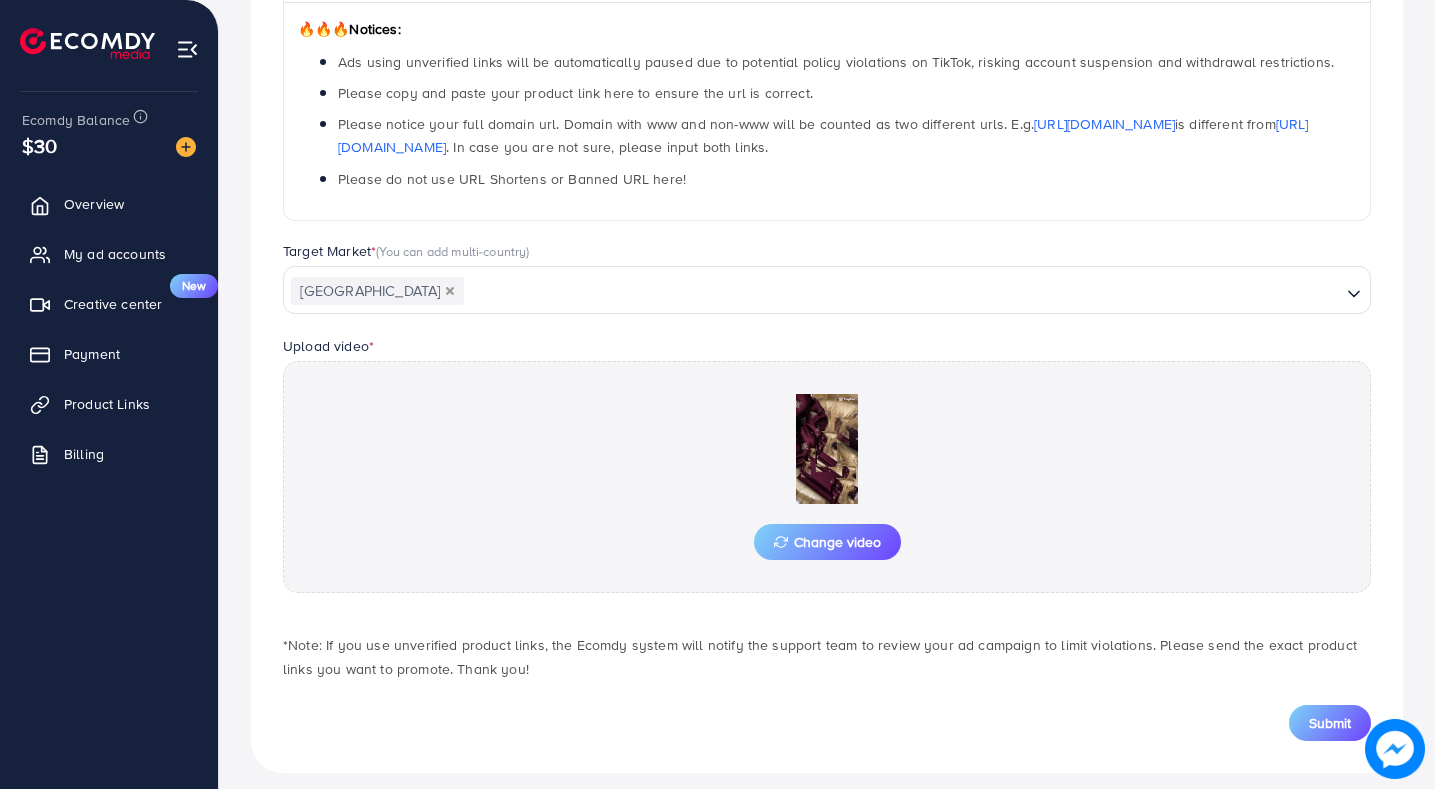 scroll, scrollTop: 350, scrollLeft: 0, axis: vertical 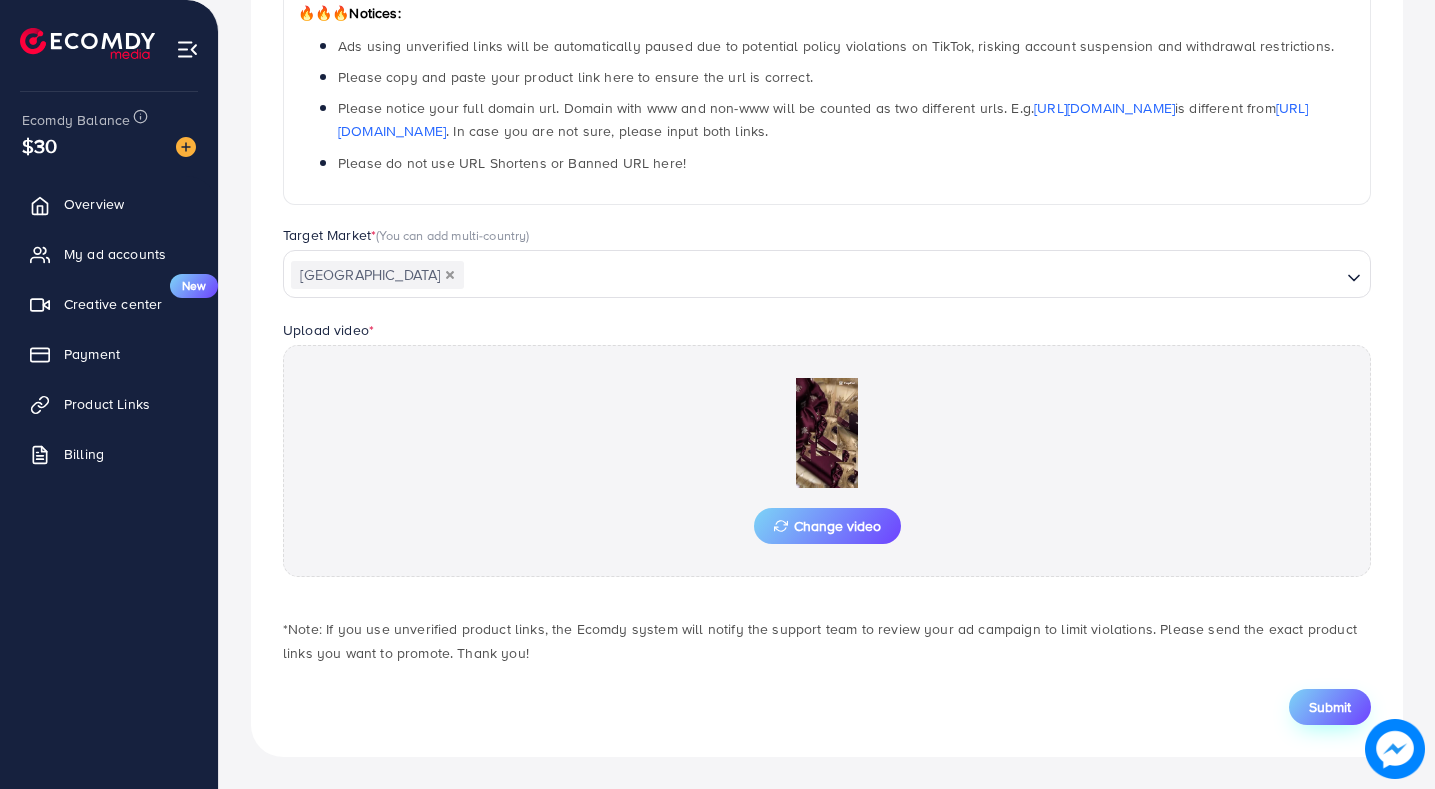 click on "Submit" at bounding box center (1330, 707) 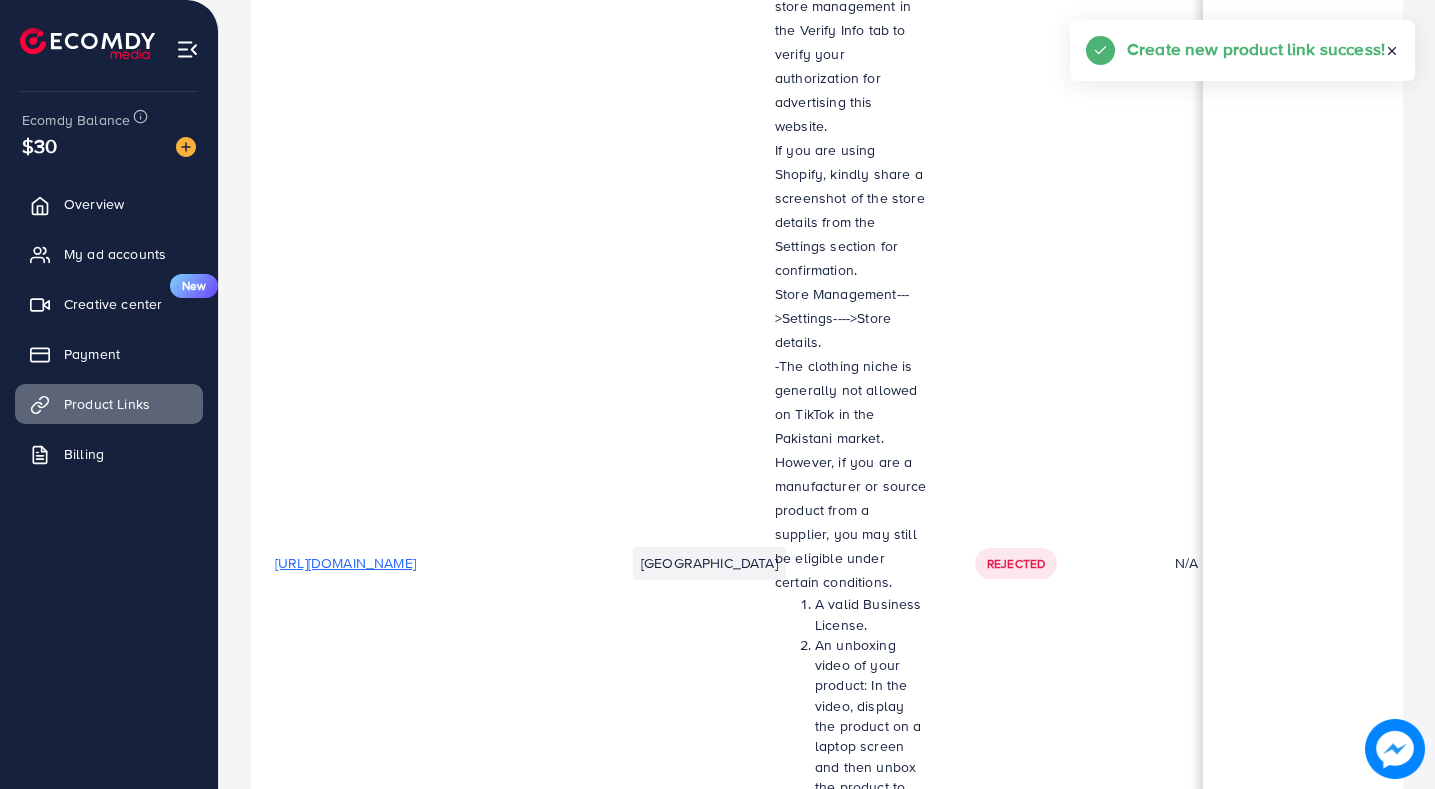 scroll, scrollTop: 0, scrollLeft: 0, axis: both 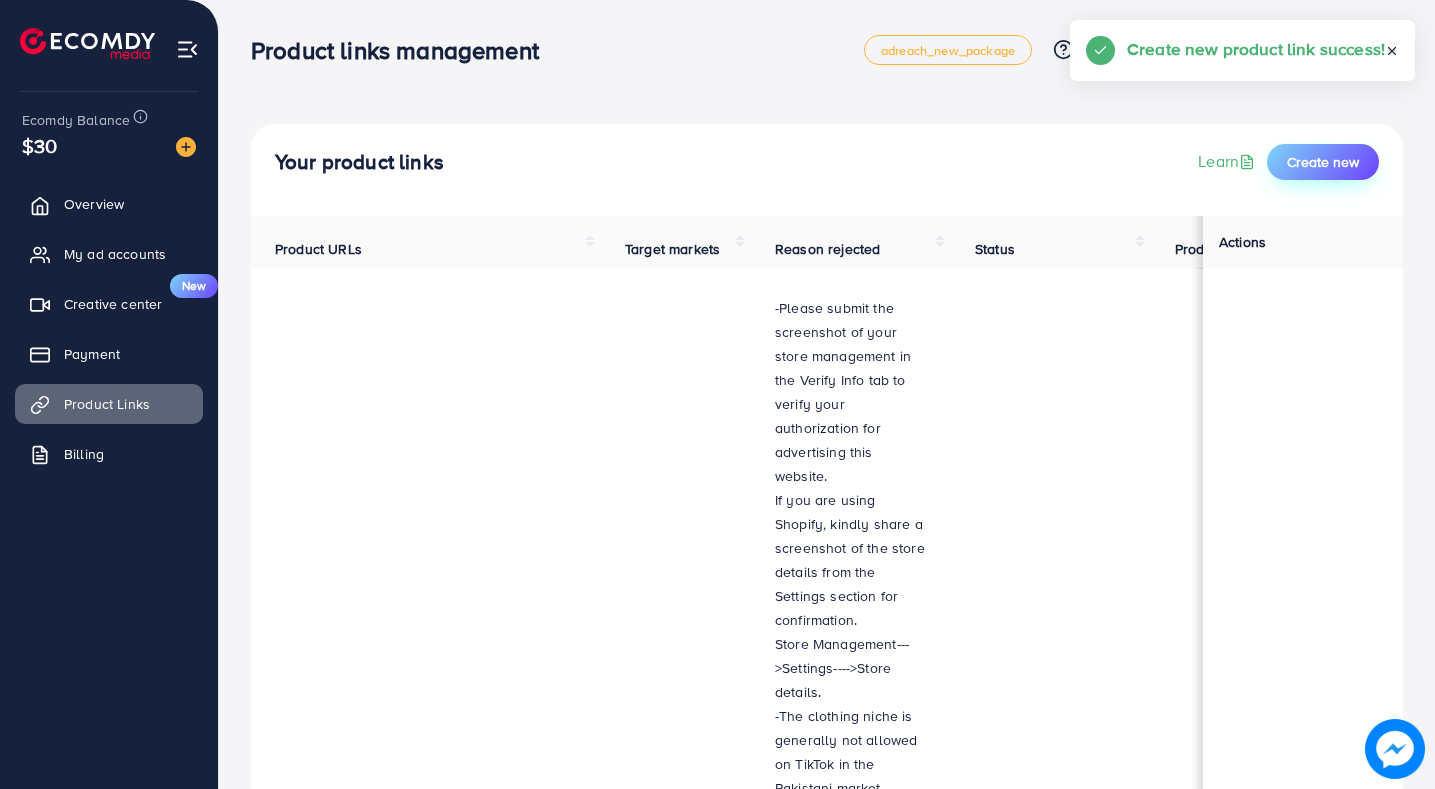 click on "Create new" at bounding box center (1323, 162) 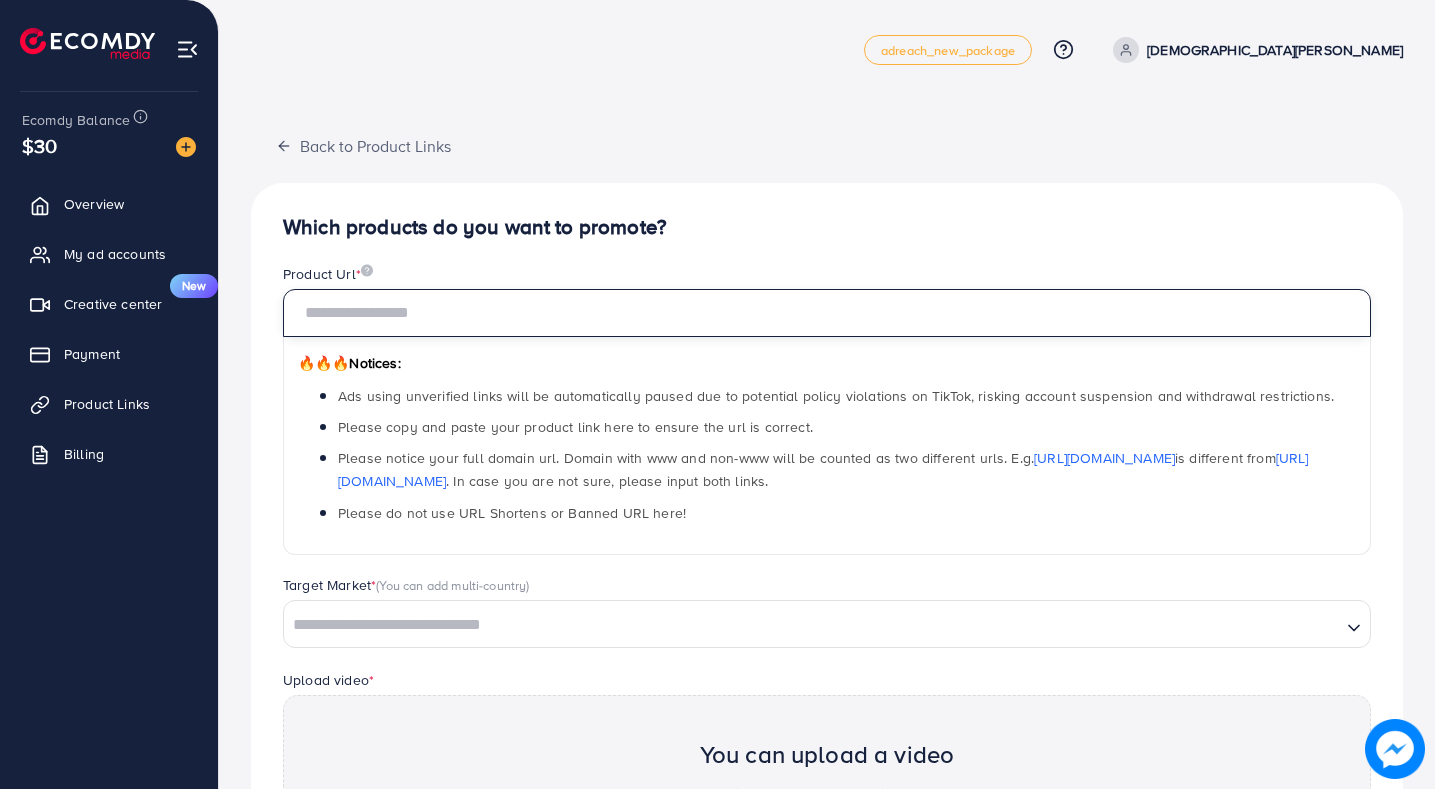 click at bounding box center [827, 313] 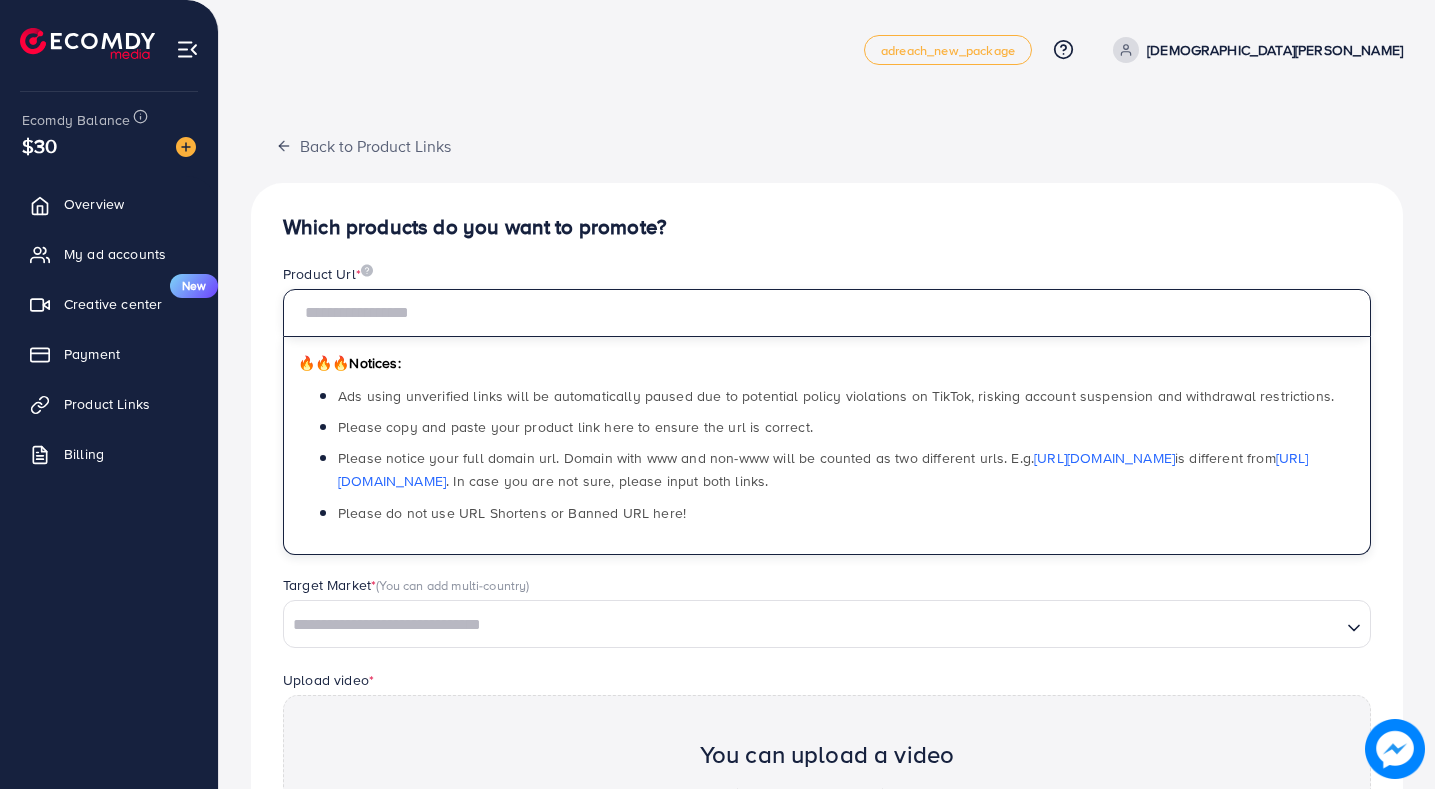 paste on "**********" 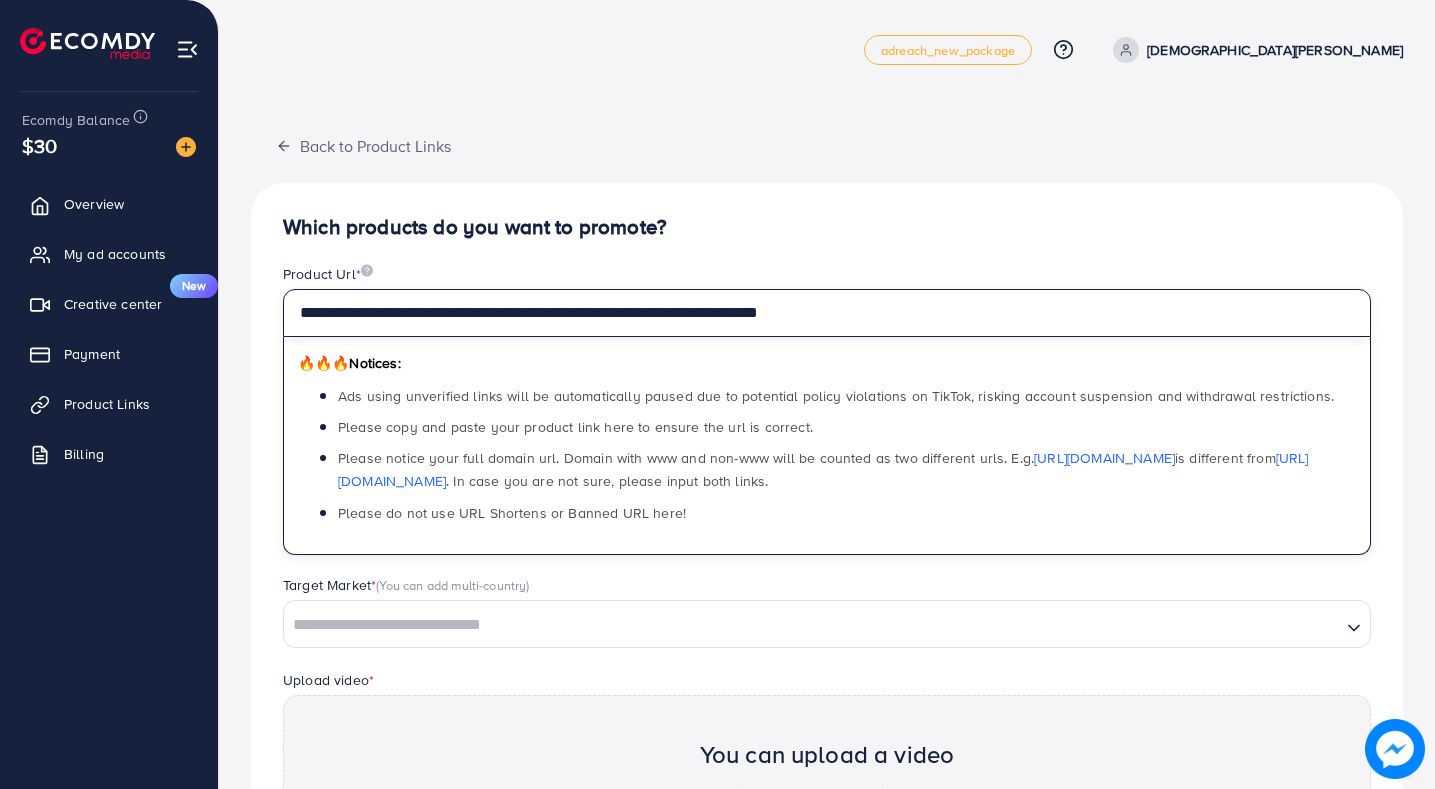 type on "**********" 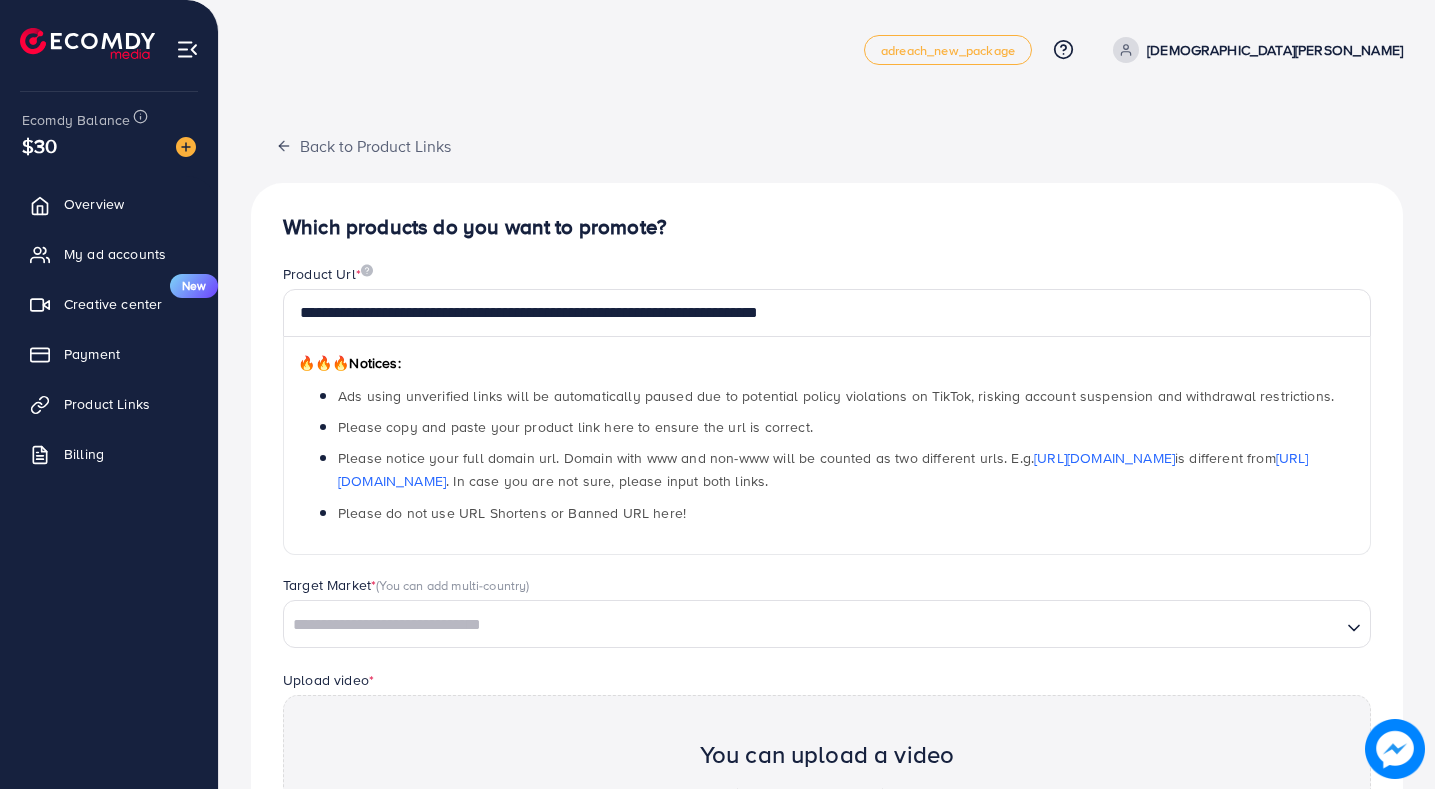 click on "**********" at bounding box center (827, 626) 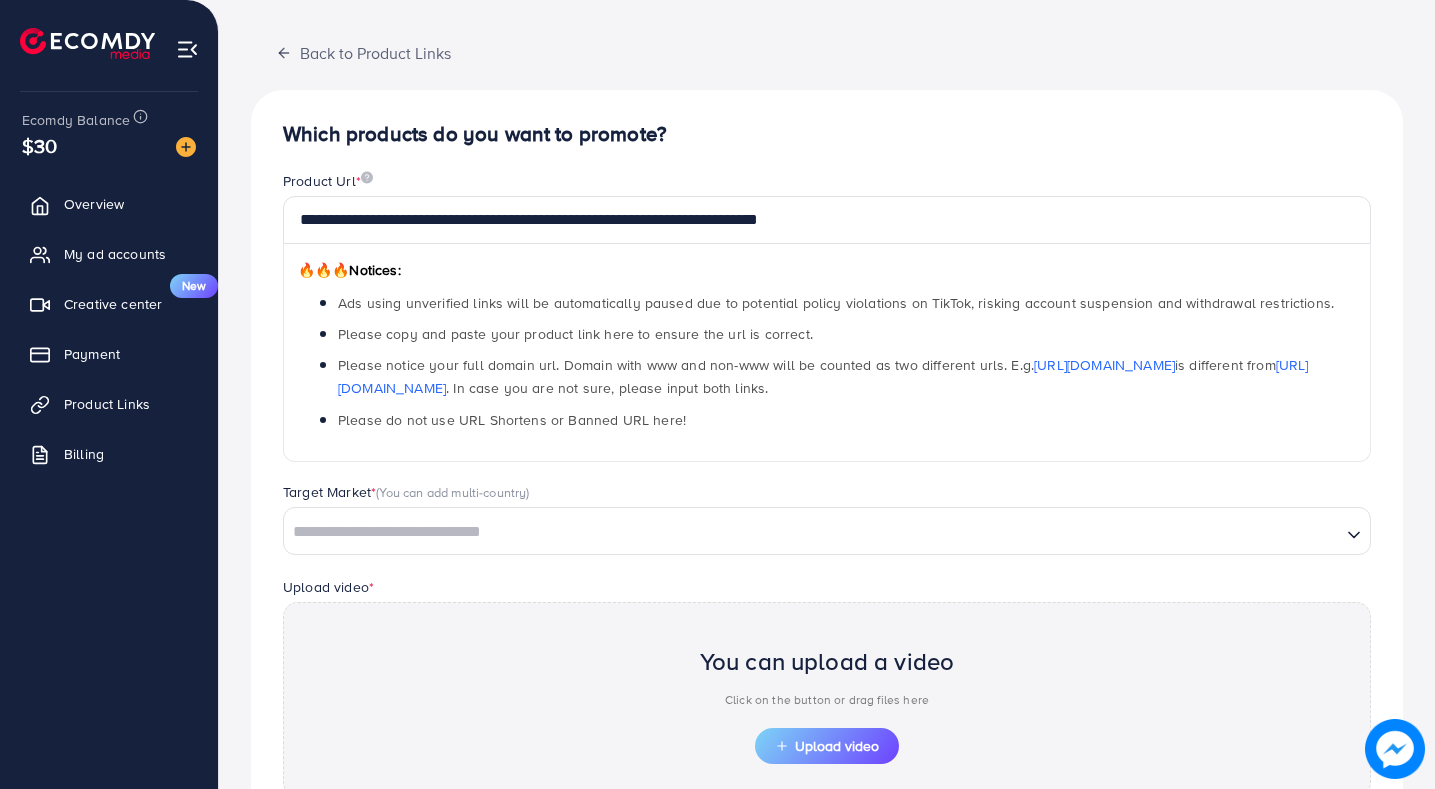 scroll, scrollTop: 313, scrollLeft: 0, axis: vertical 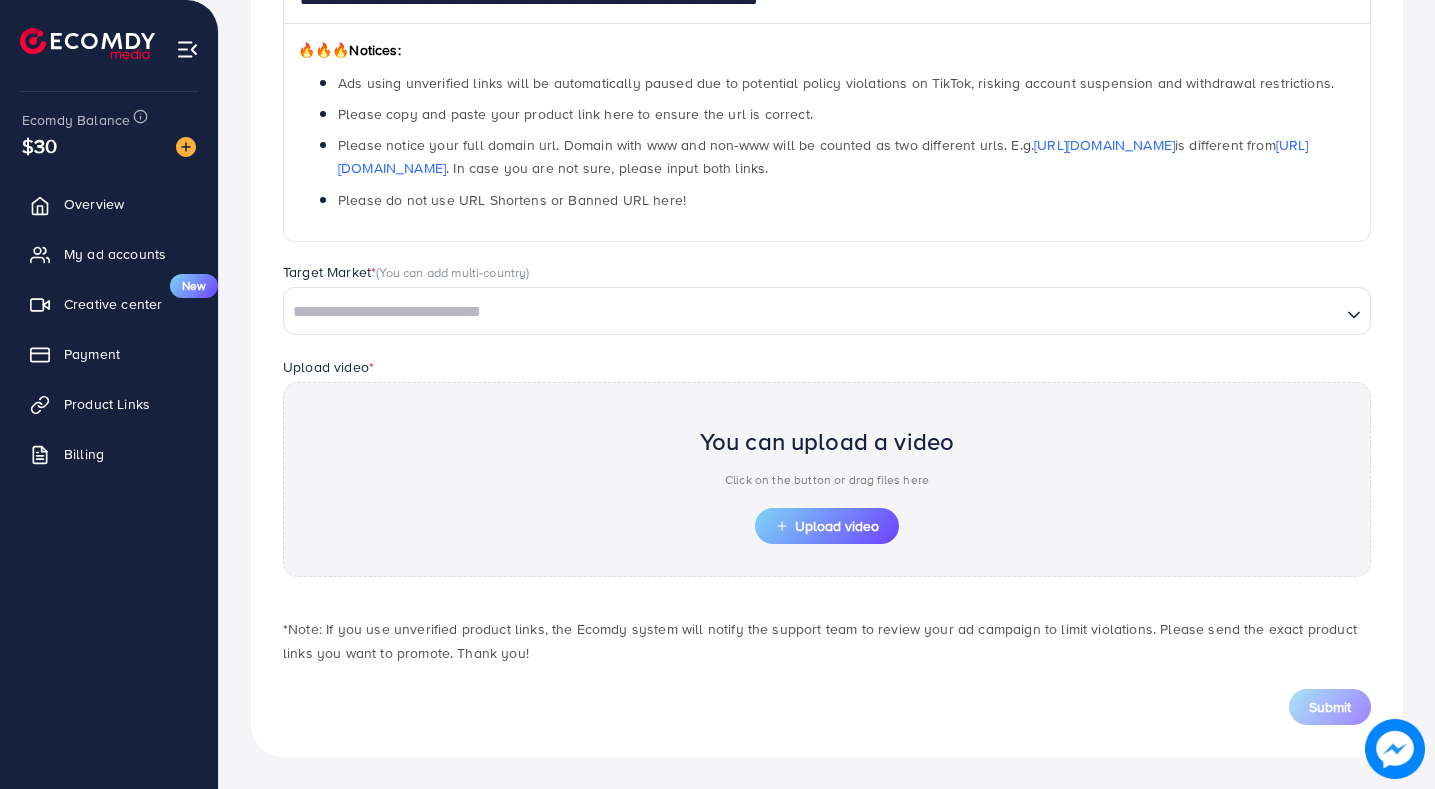 click at bounding box center (812, 312) 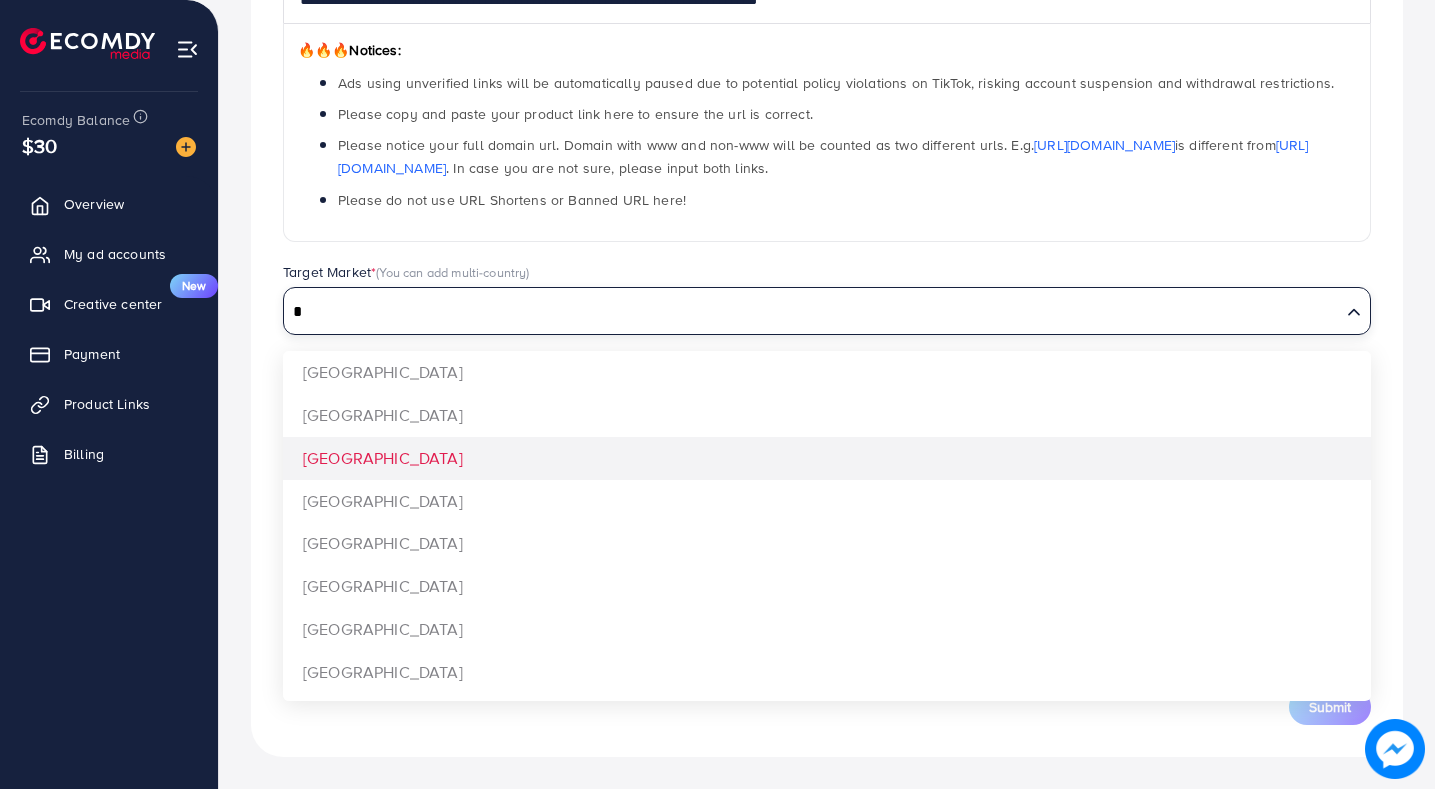 type on "*" 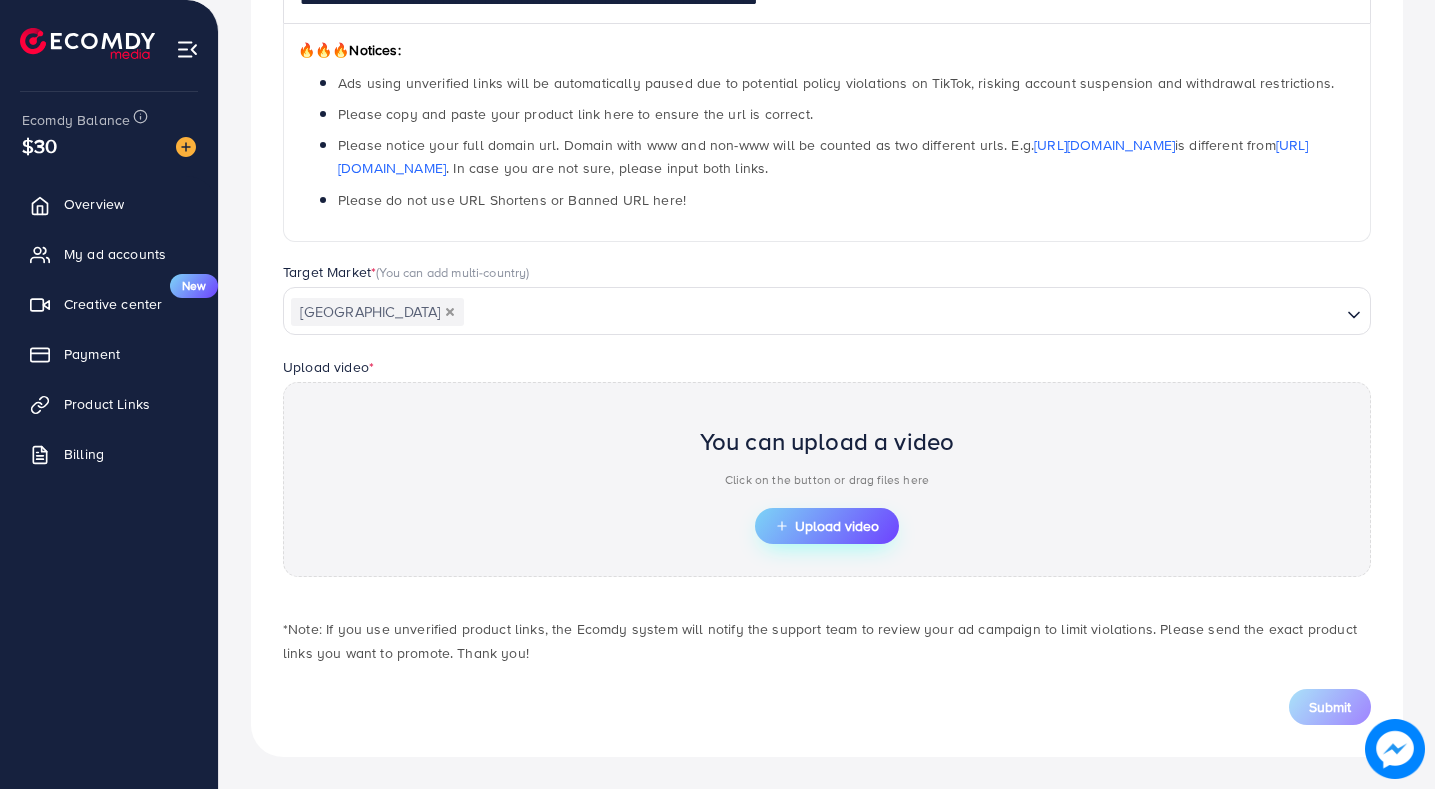 click on "Upload video" at bounding box center [827, 526] 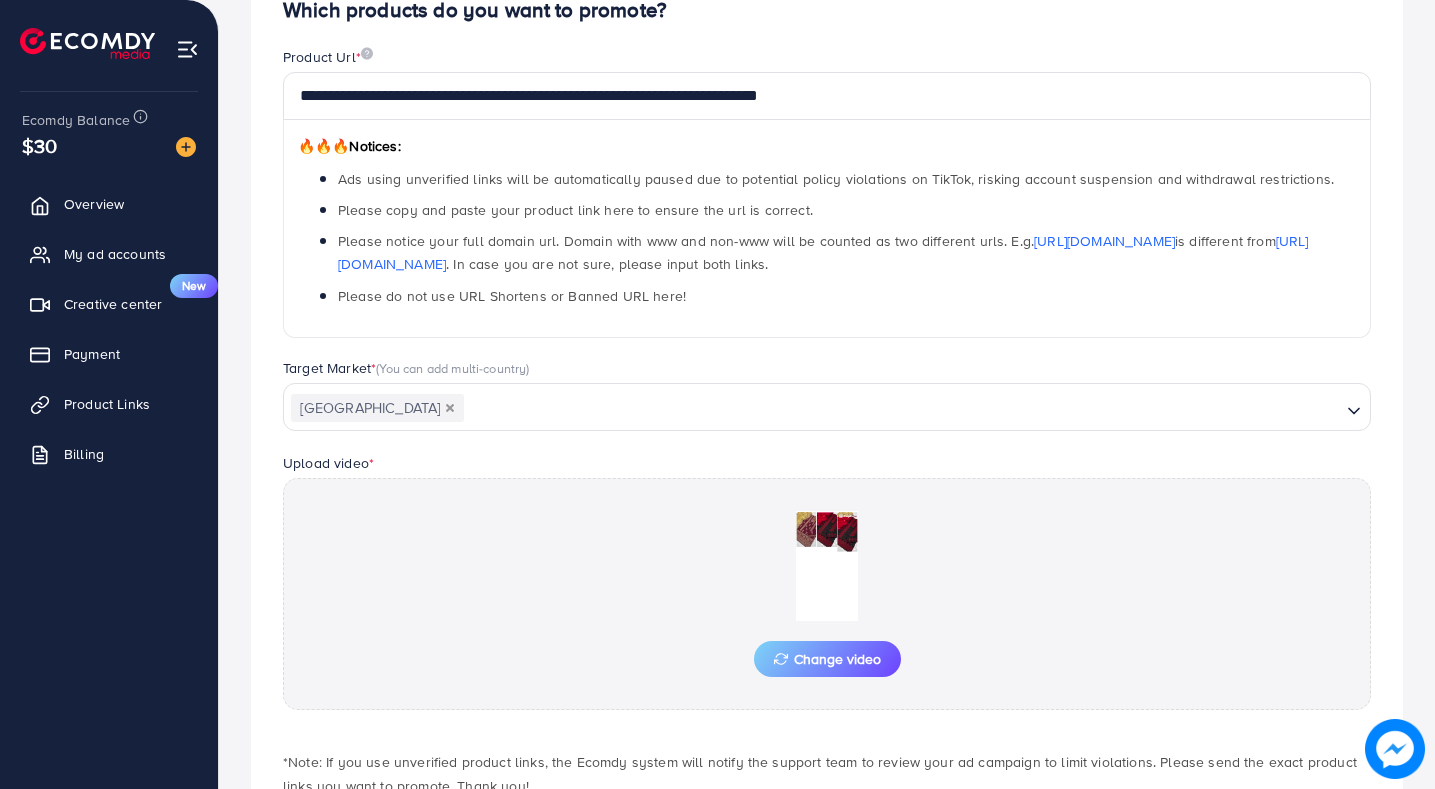 scroll, scrollTop: 313, scrollLeft: 0, axis: vertical 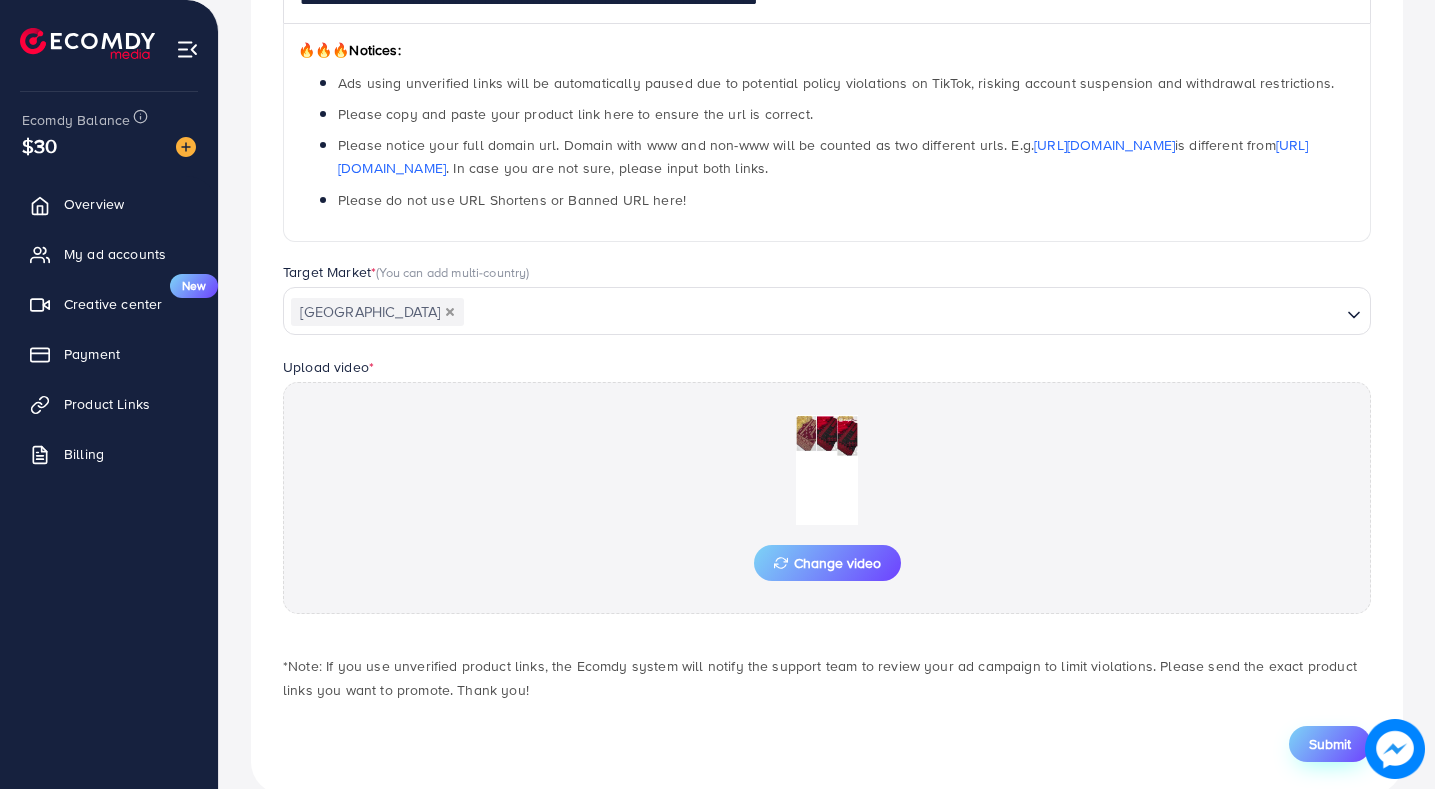 click on "Submit" at bounding box center (1330, 744) 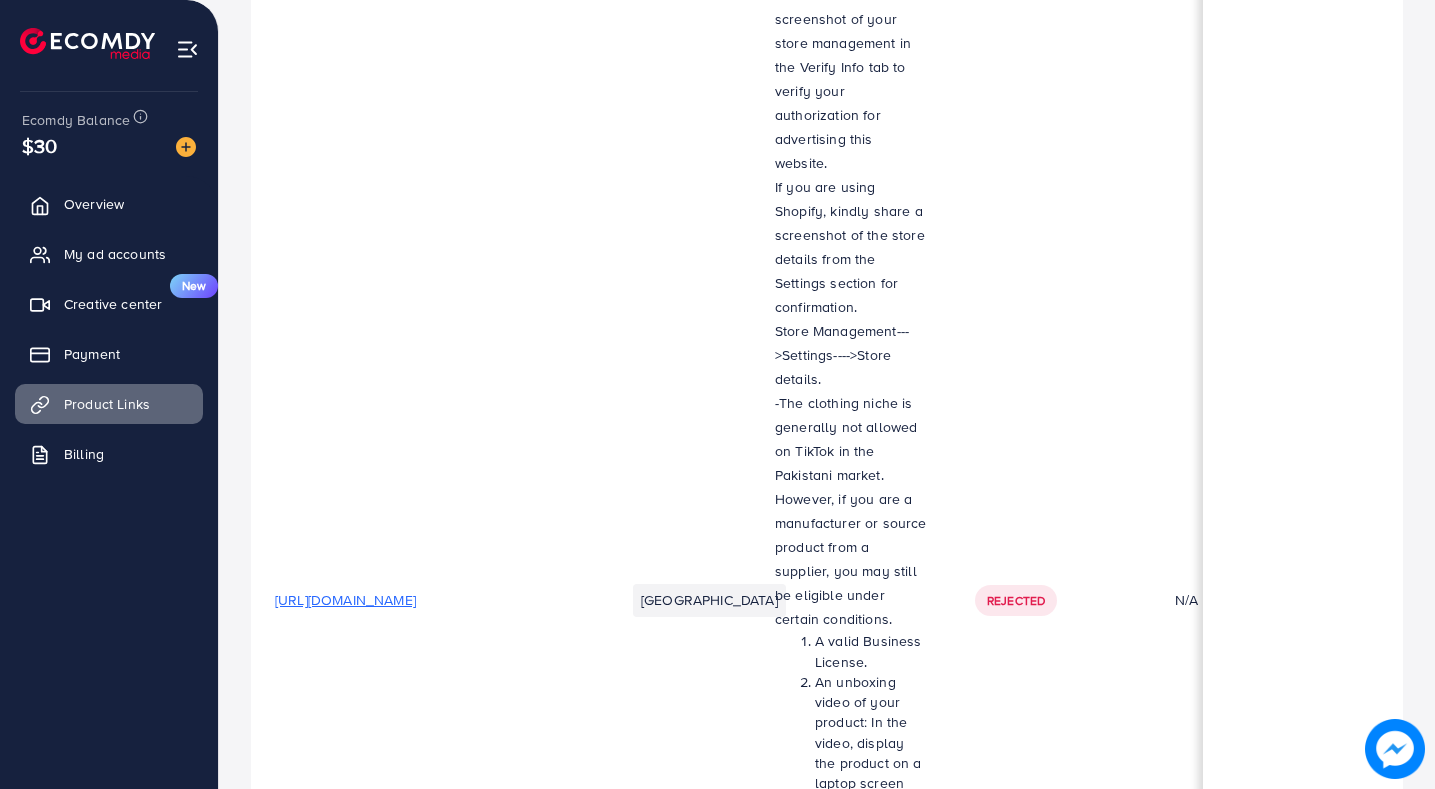 scroll, scrollTop: 0, scrollLeft: 0, axis: both 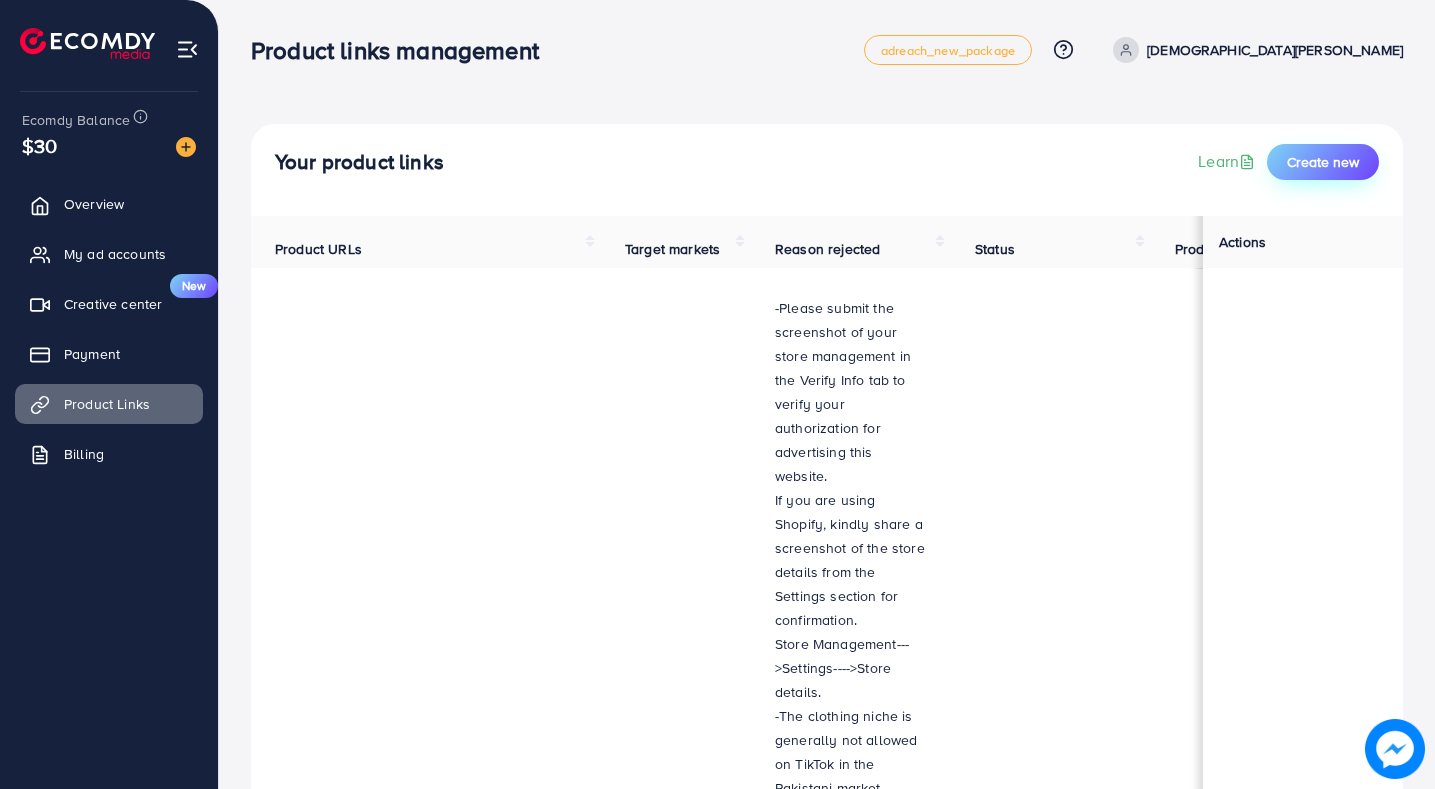 click on "Create new" at bounding box center (1323, 162) 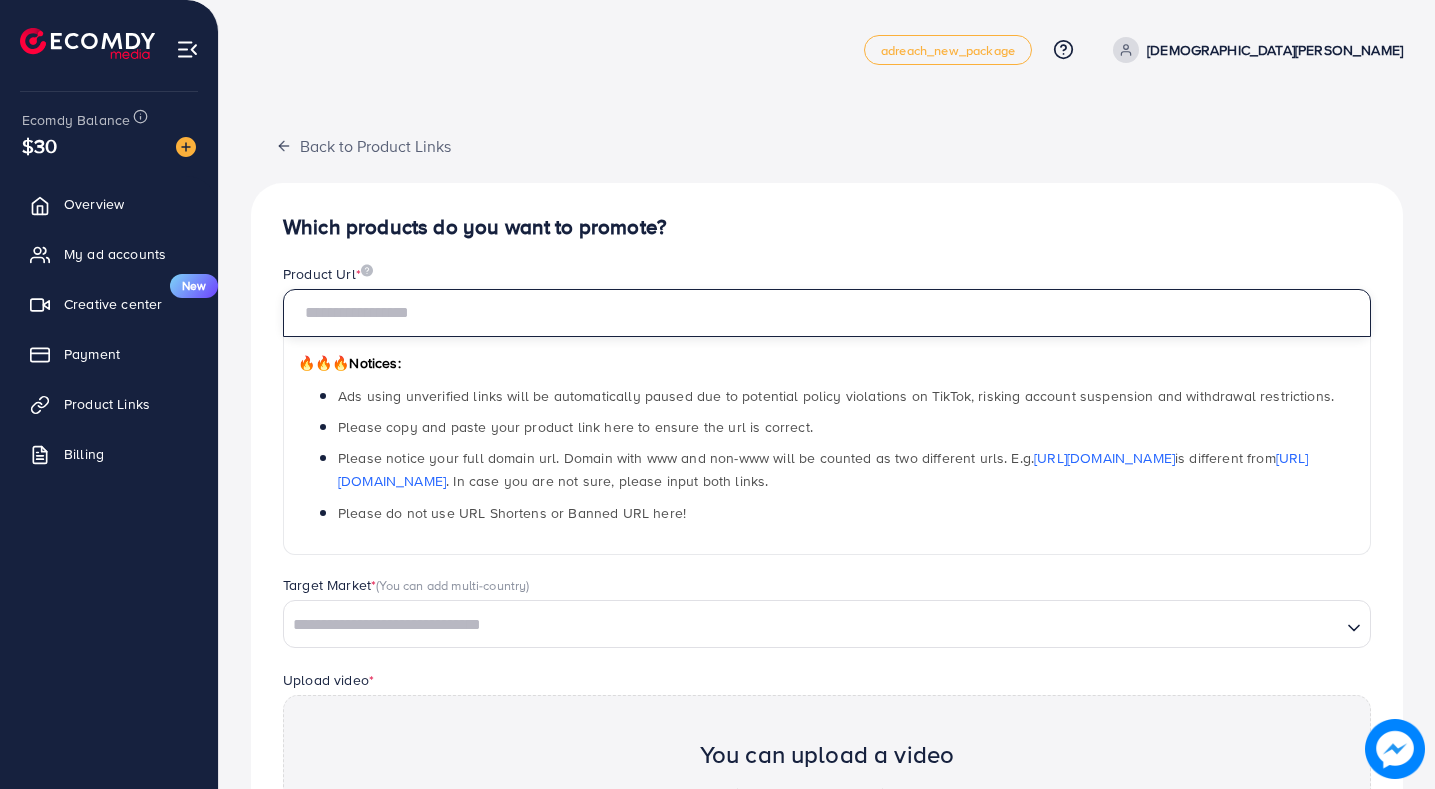 click at bounding box center [827, 313] 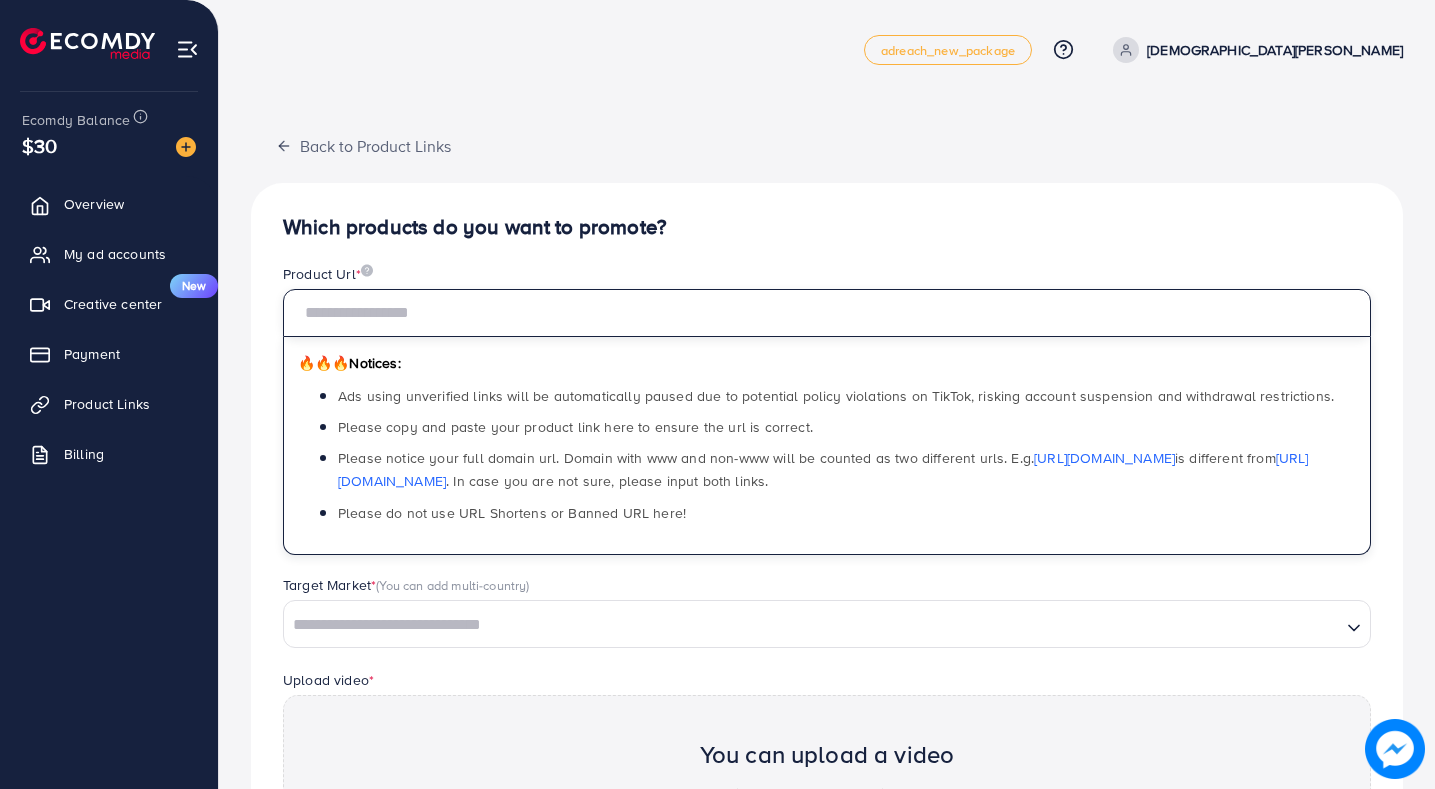 paste on "**********" 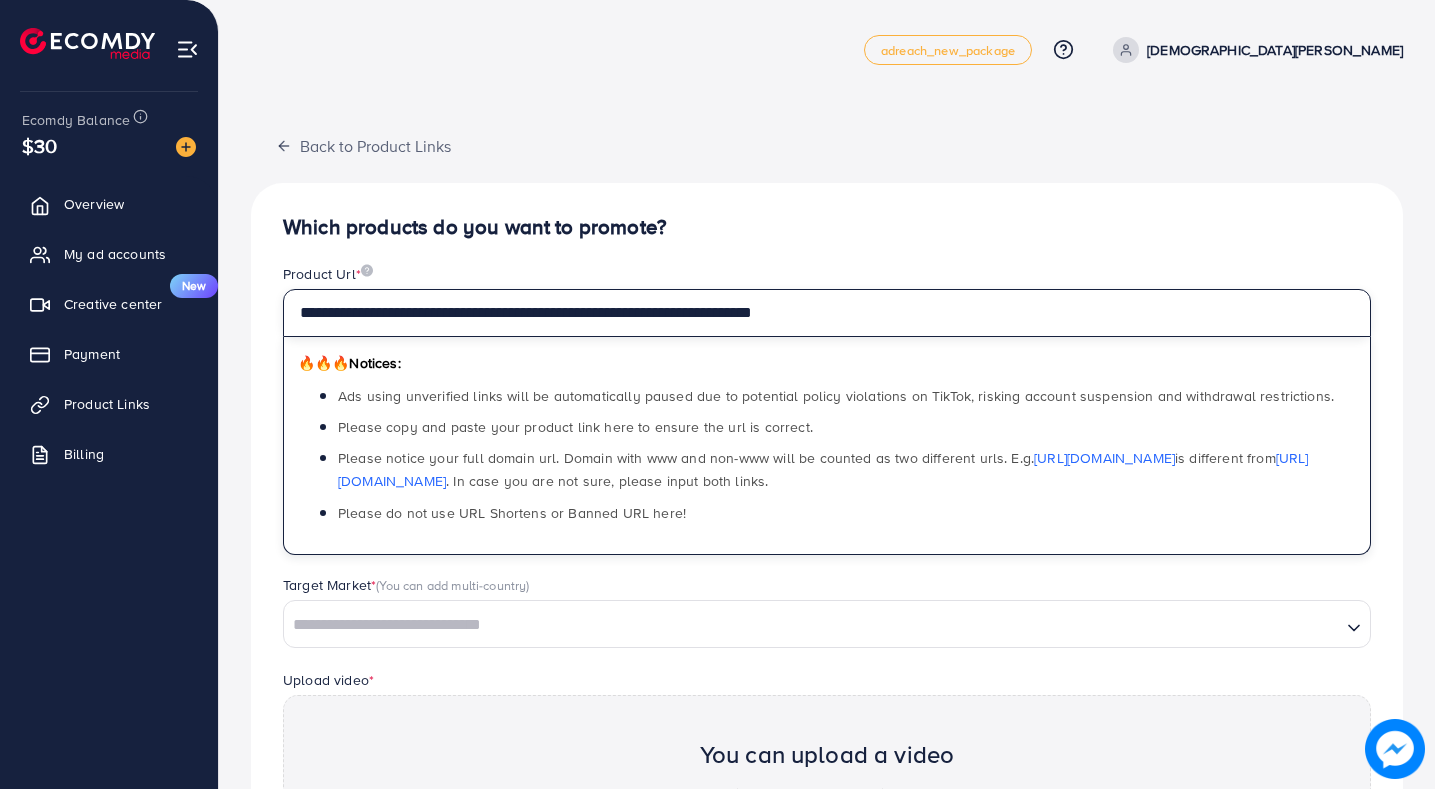 type on "**********" 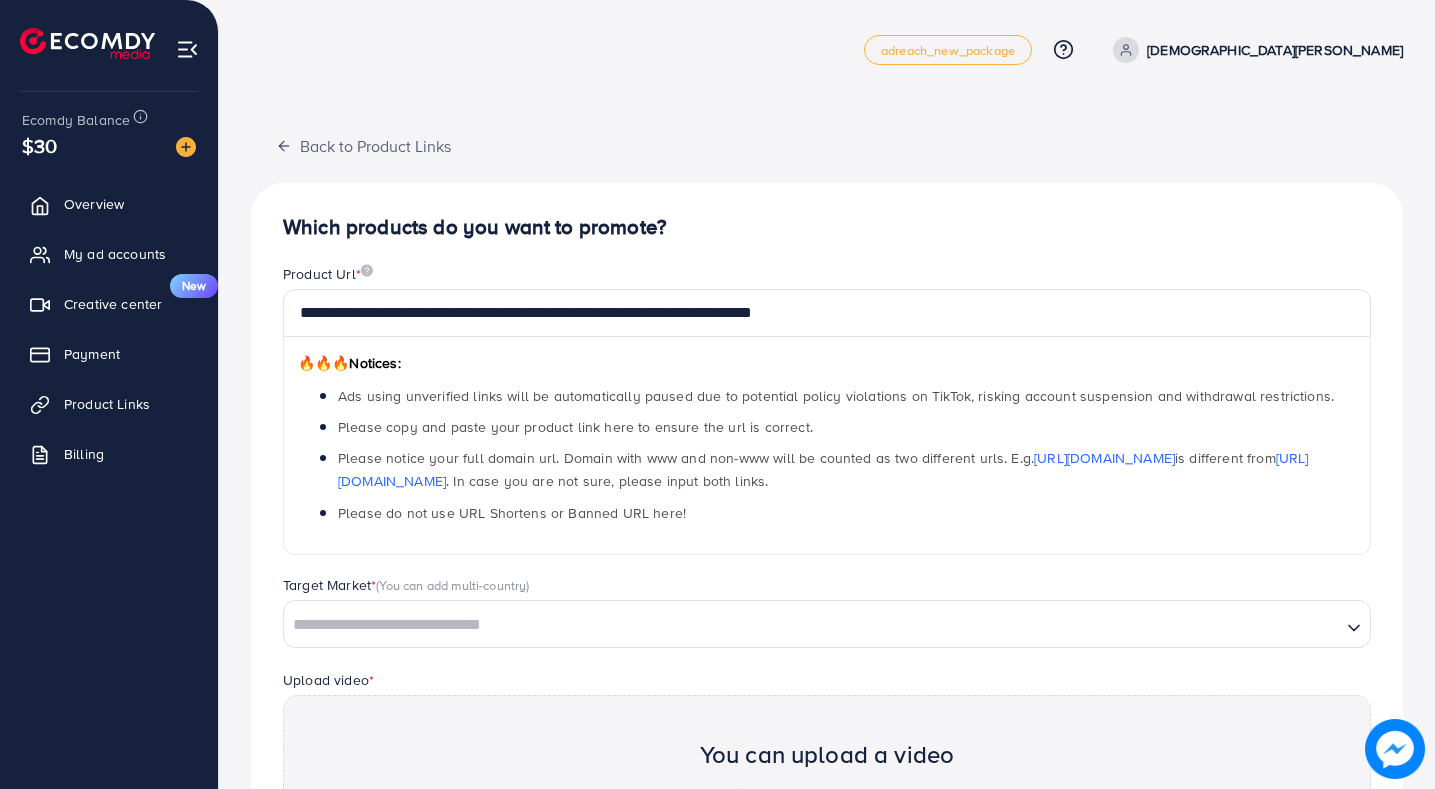 click on "**********" at bounding box center (827, 626) 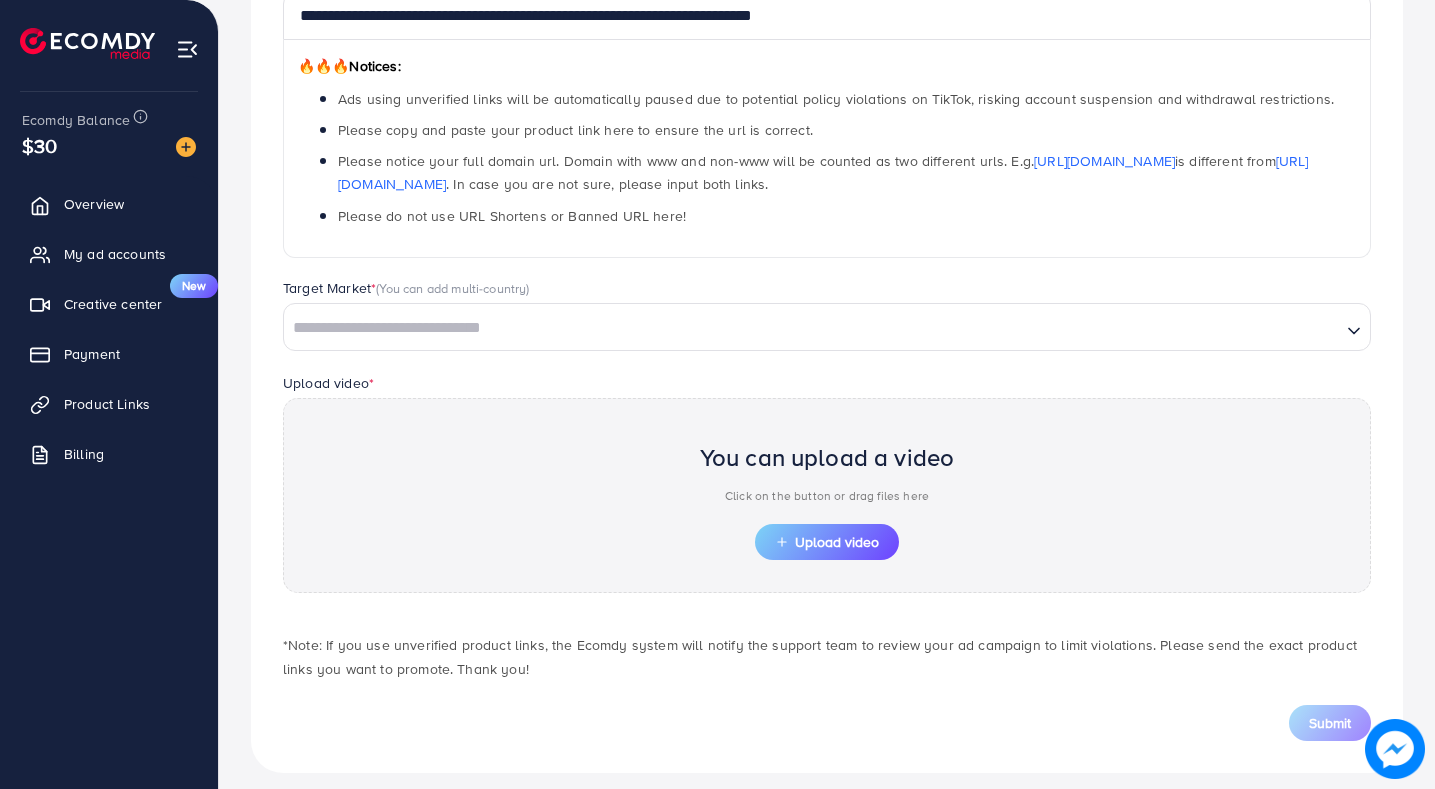 scroll, scrollTop: 313, scrollLeft: 0, axis: vertical 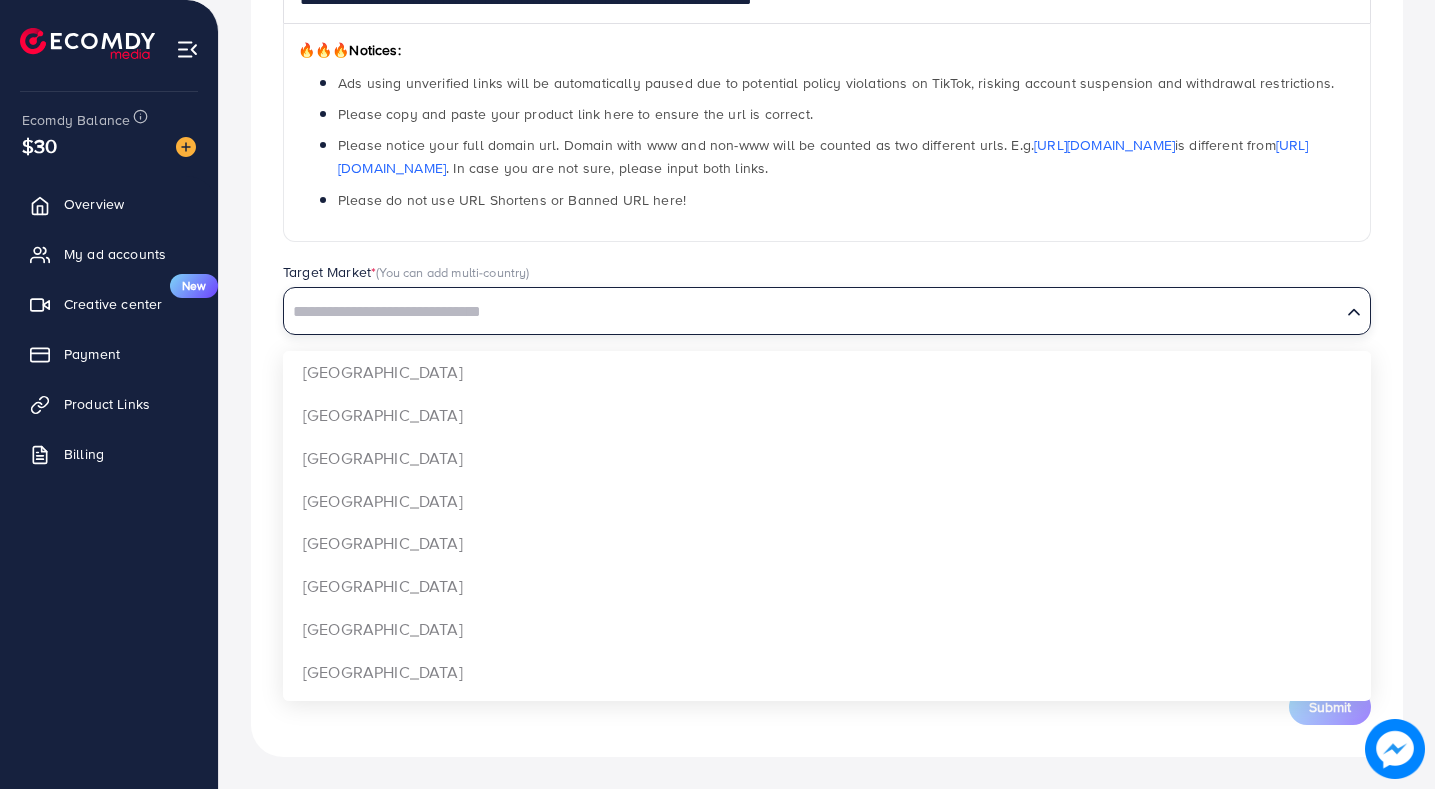 click at bounding box center (812, 312) 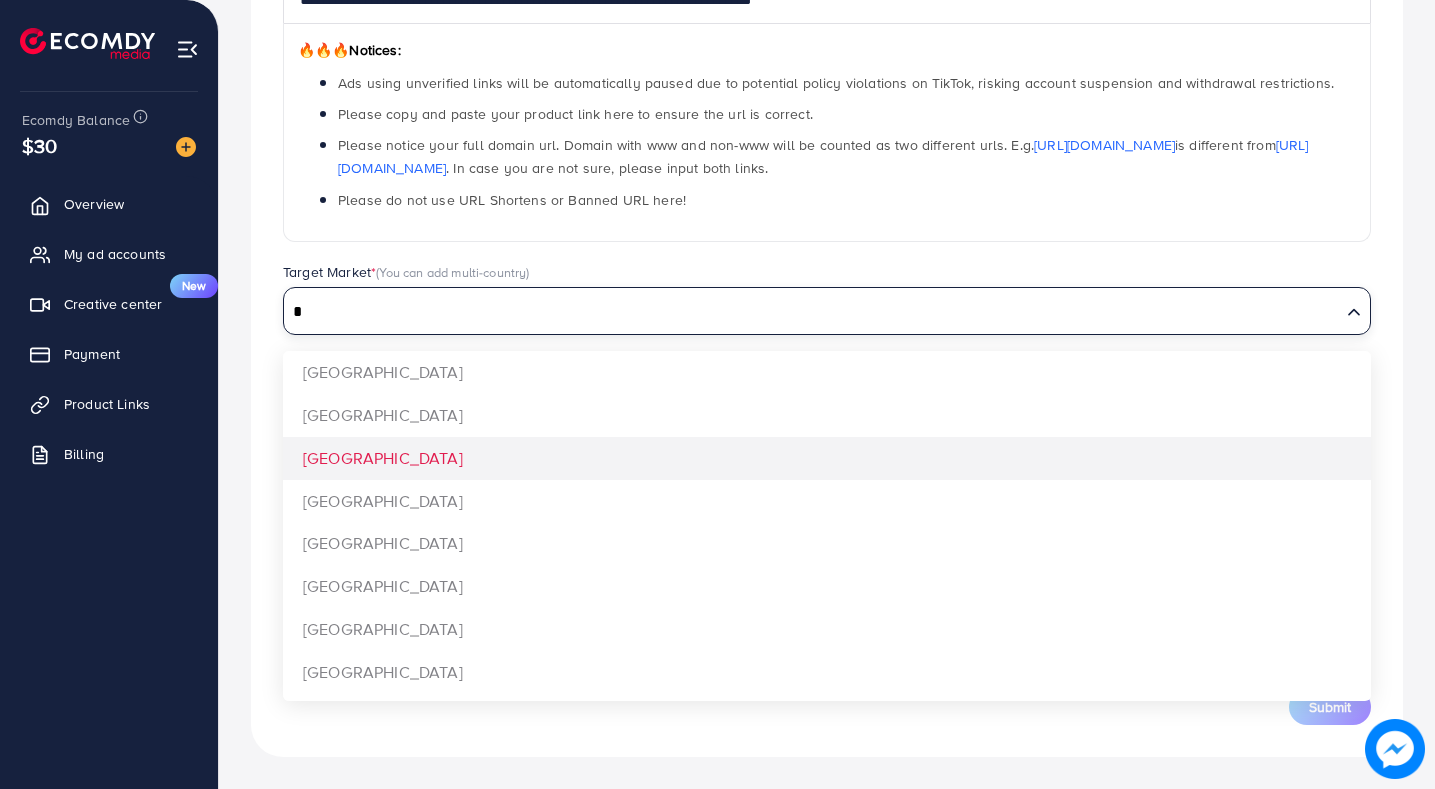 type on "*" 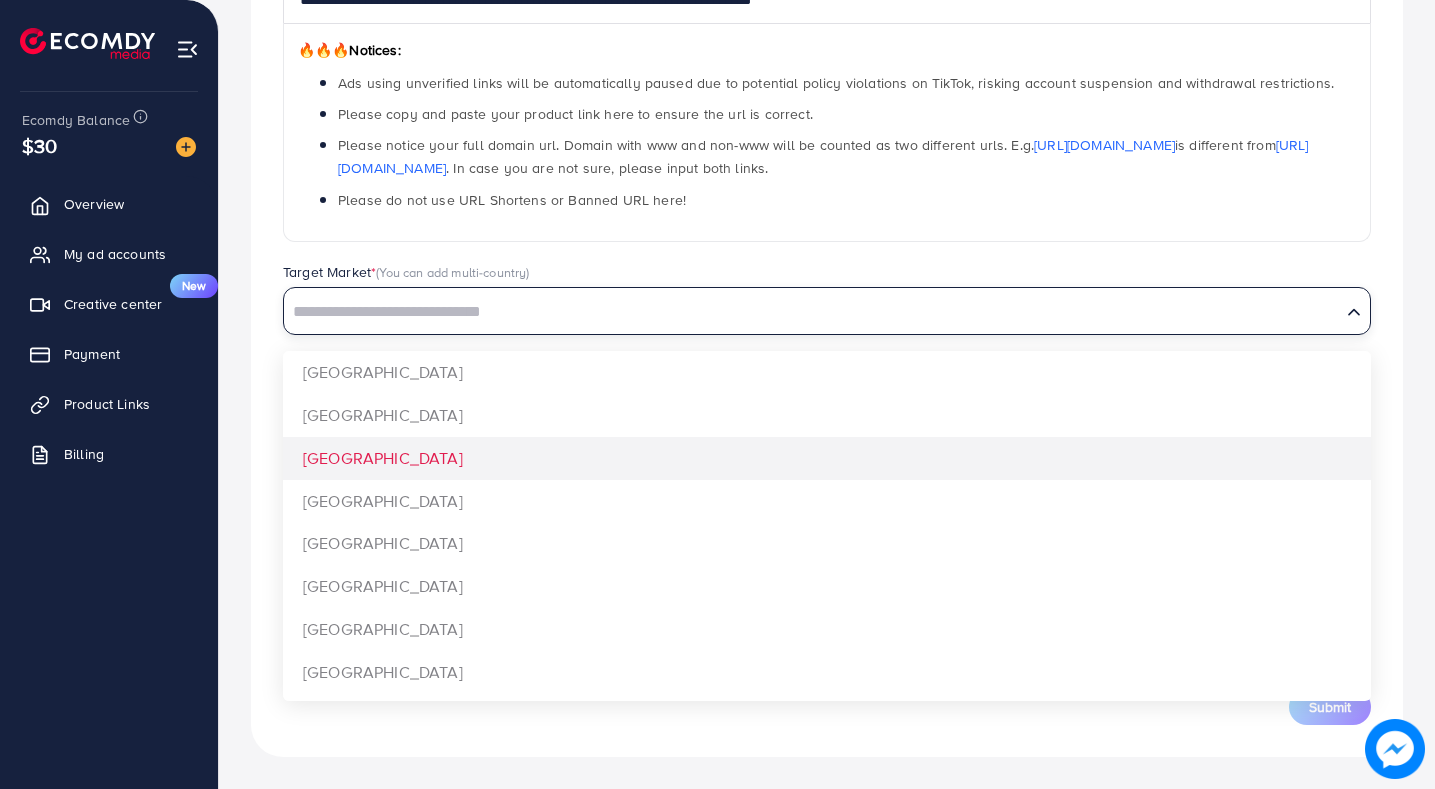 click on "**********" at bounding box center (827, 313) 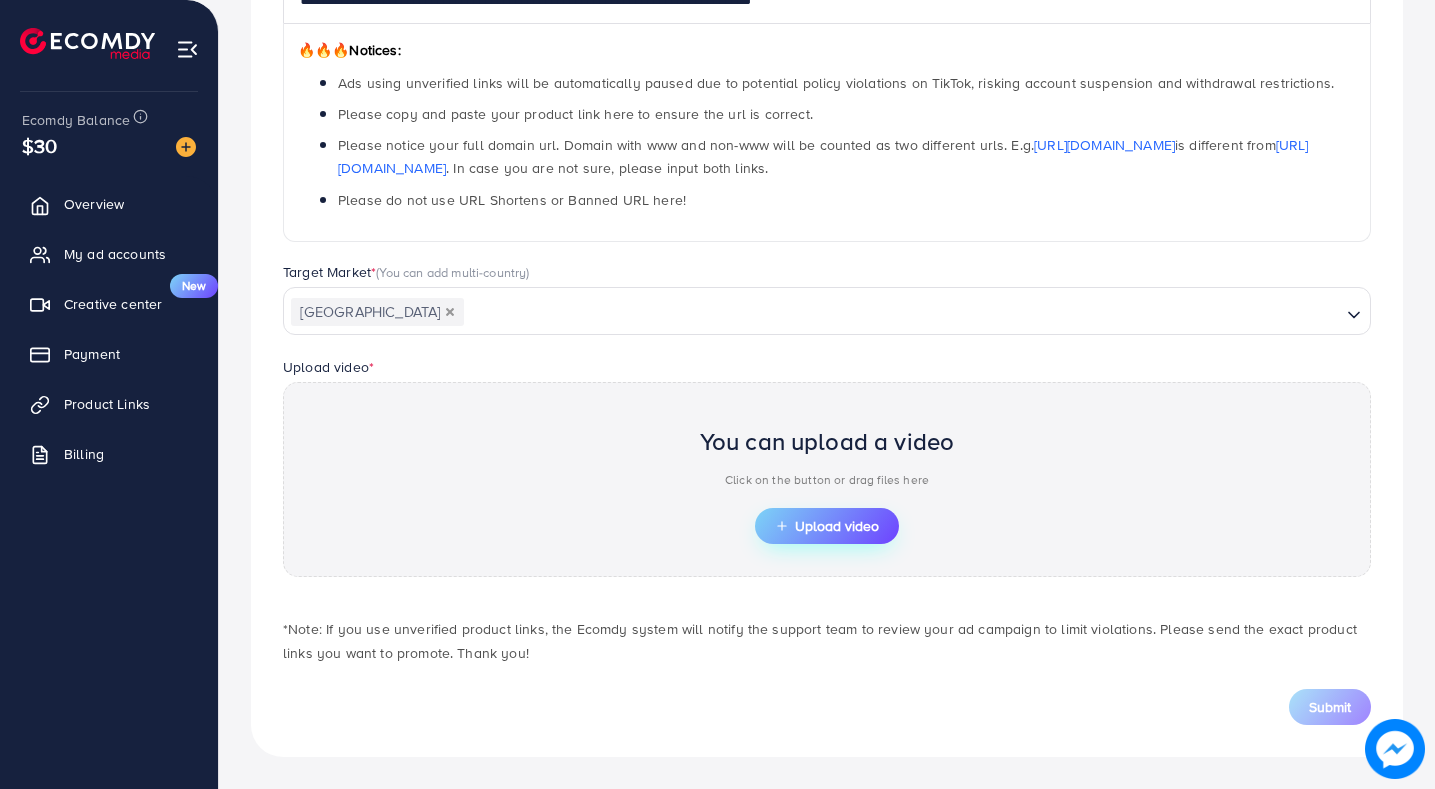 click on "Upload video" at bounding box center (827, 526) 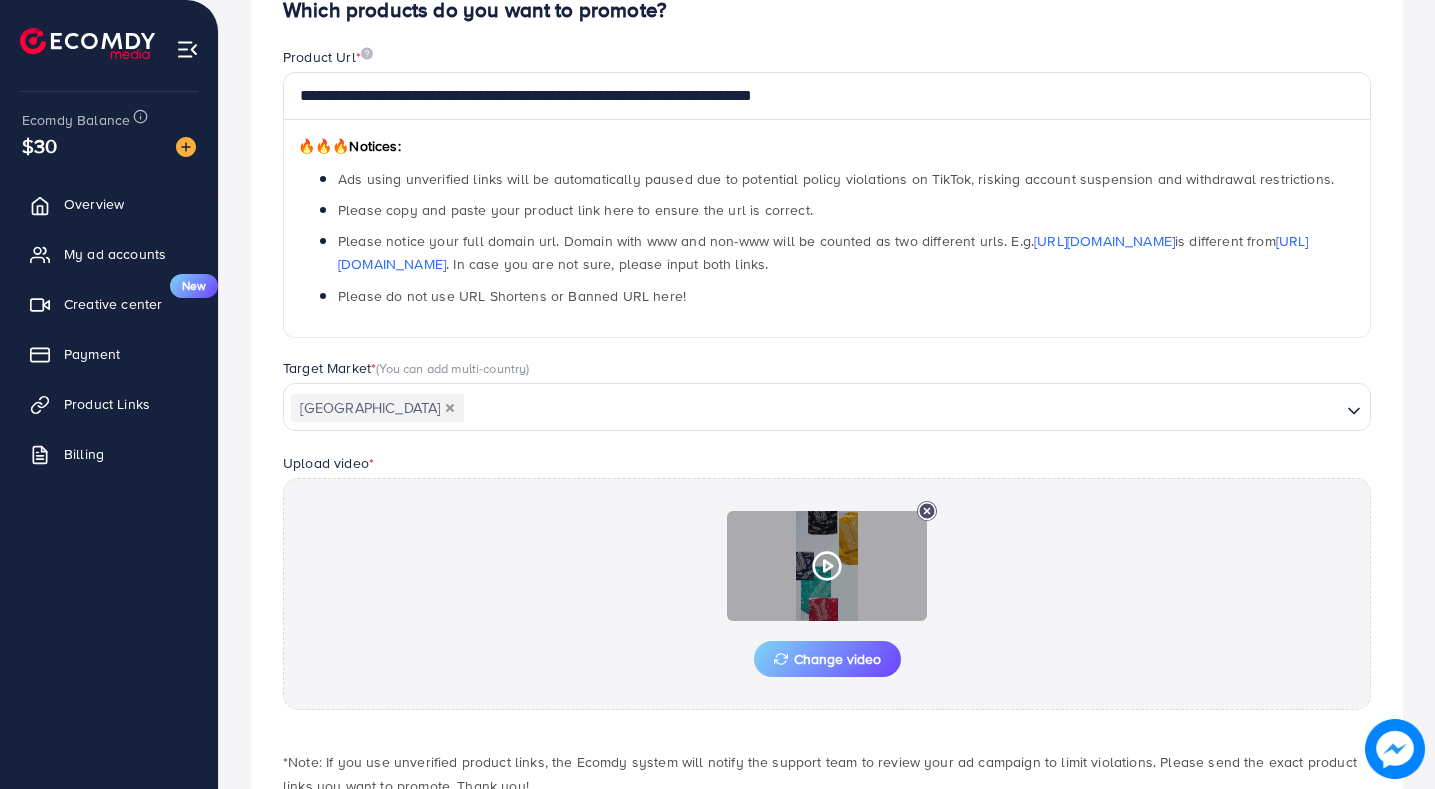scroll, scrollTop: 313, scrollLeft: 0, axis: vertical 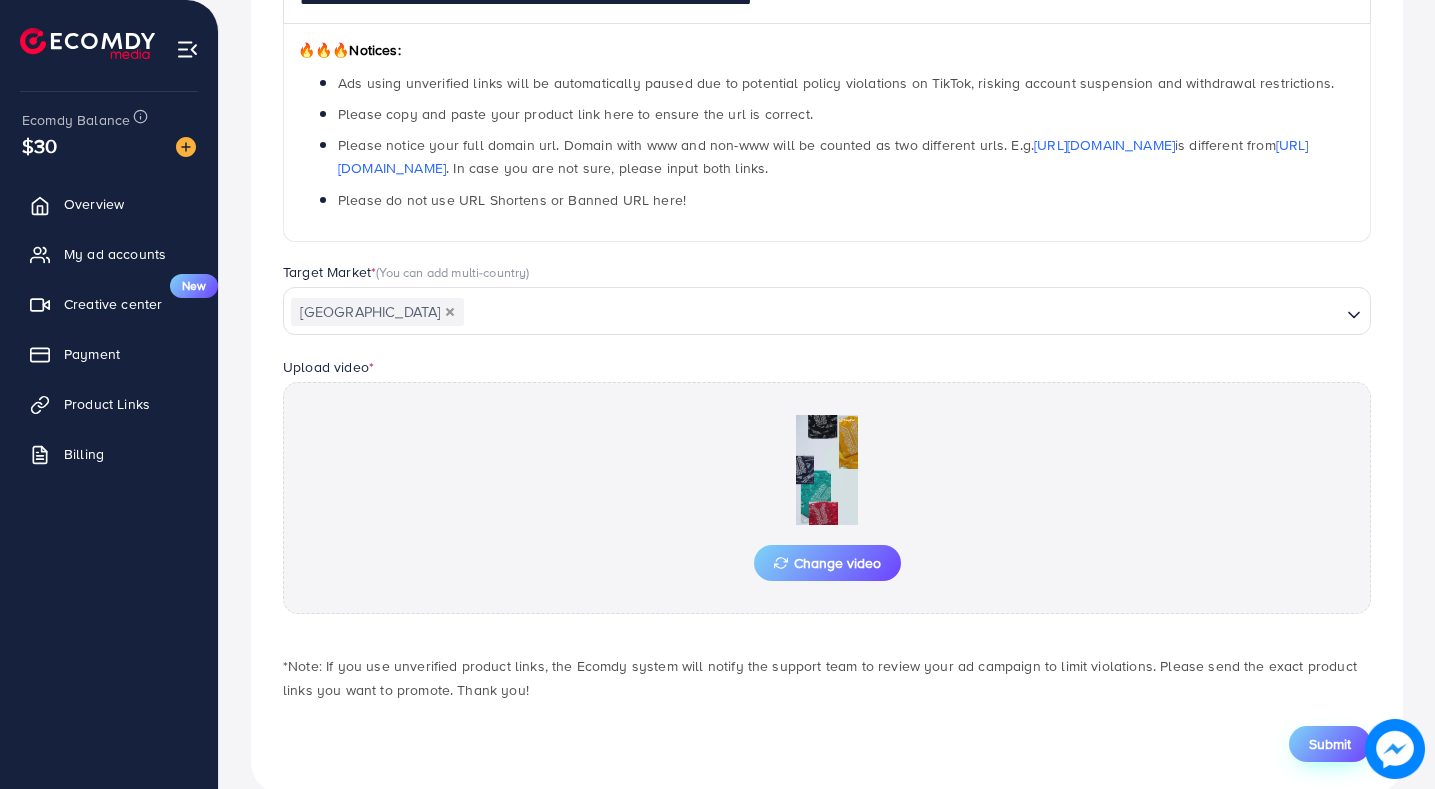 click on "Submit" at bounding box center (1330, 744) 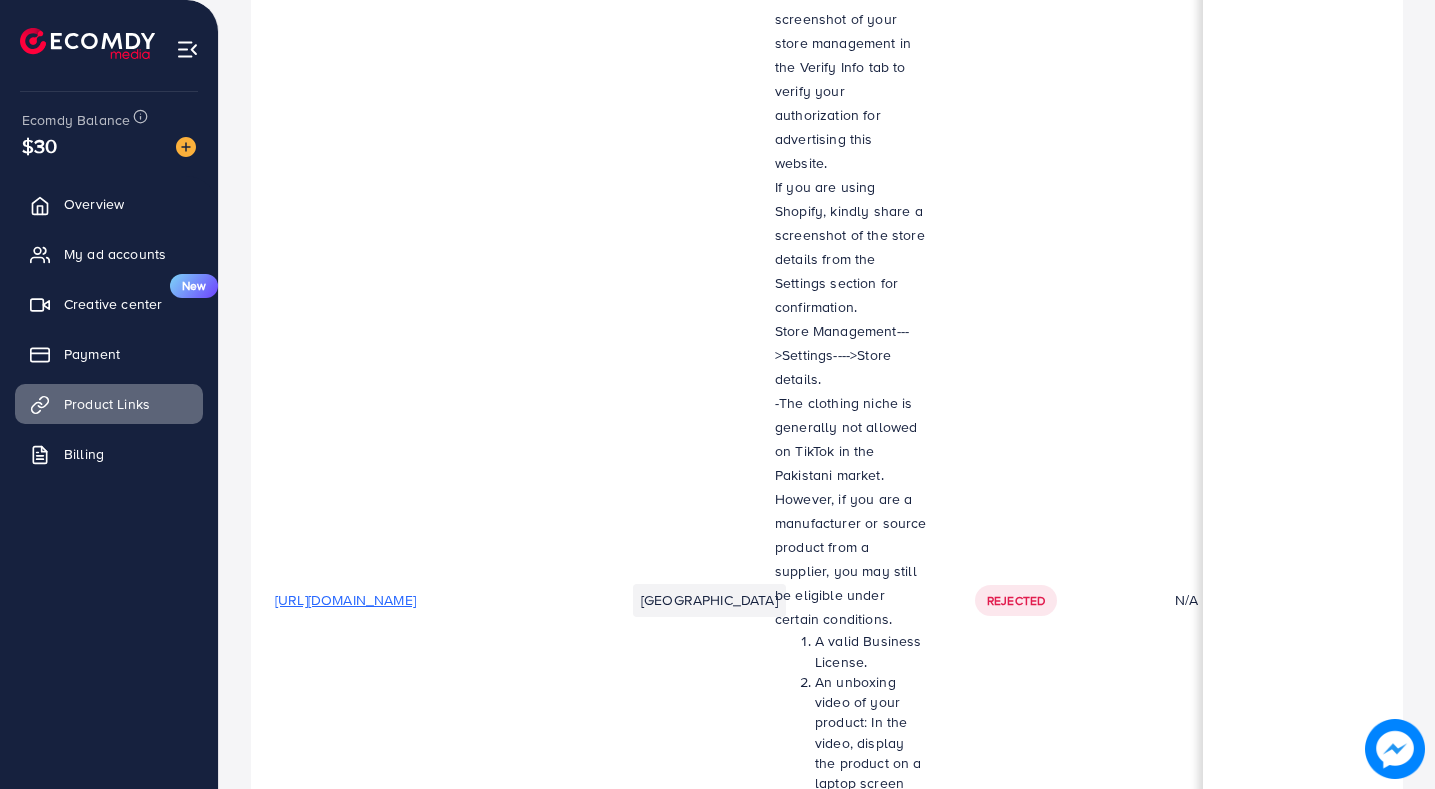 scroll, scrollTop: 0, scrollLeft: 0, axis: both 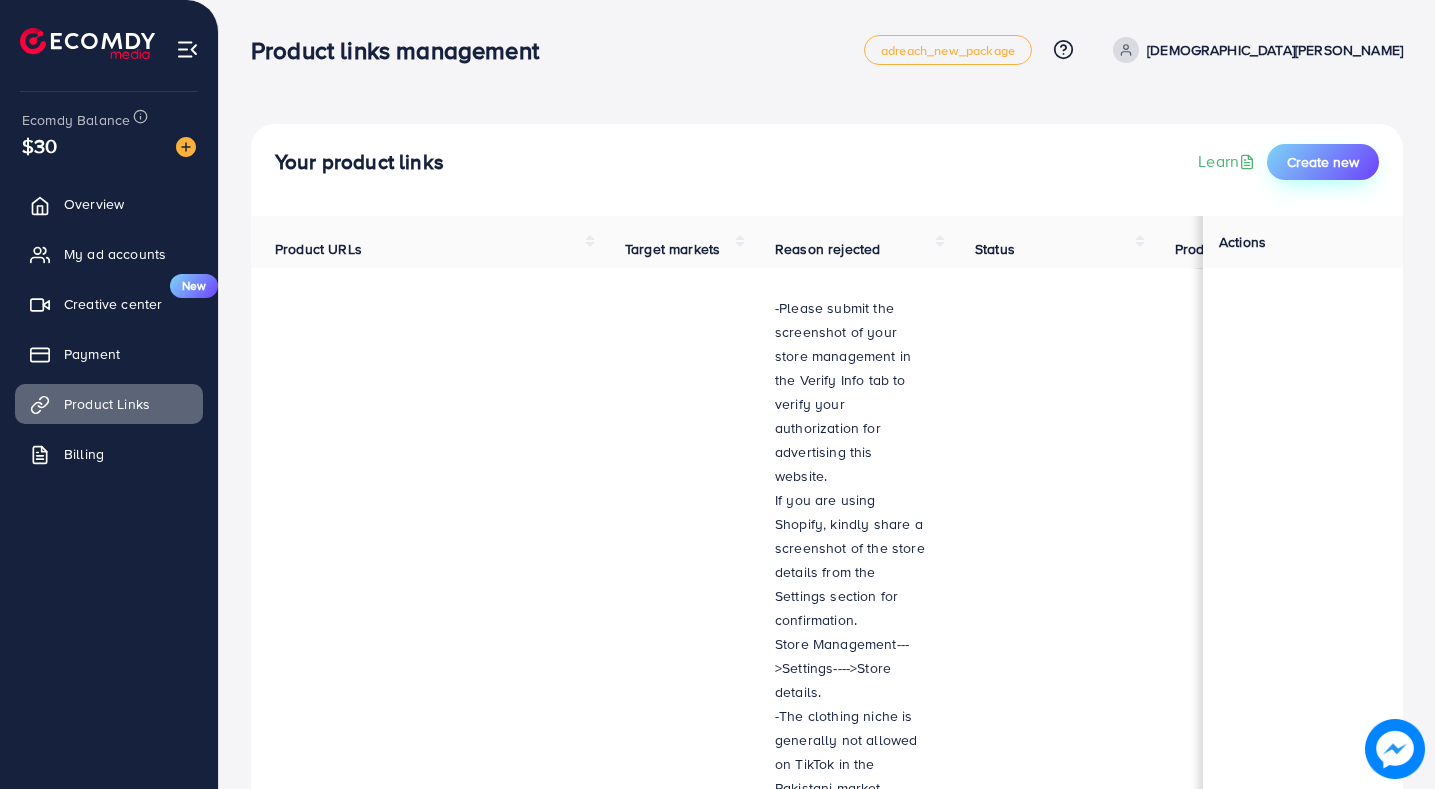 click on "Create new" at bounding box center (1323, 162) 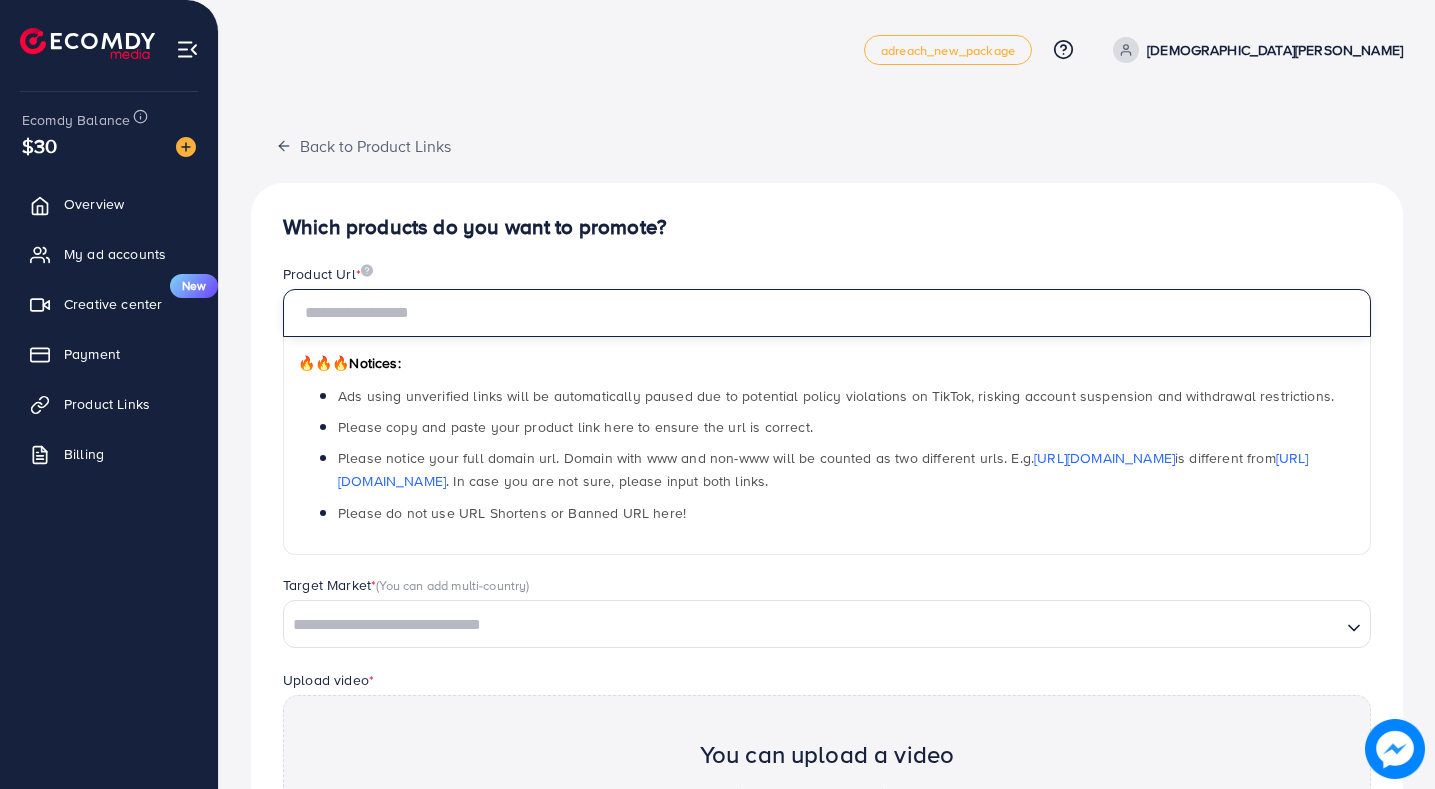 click at bounding box center (827, 313) 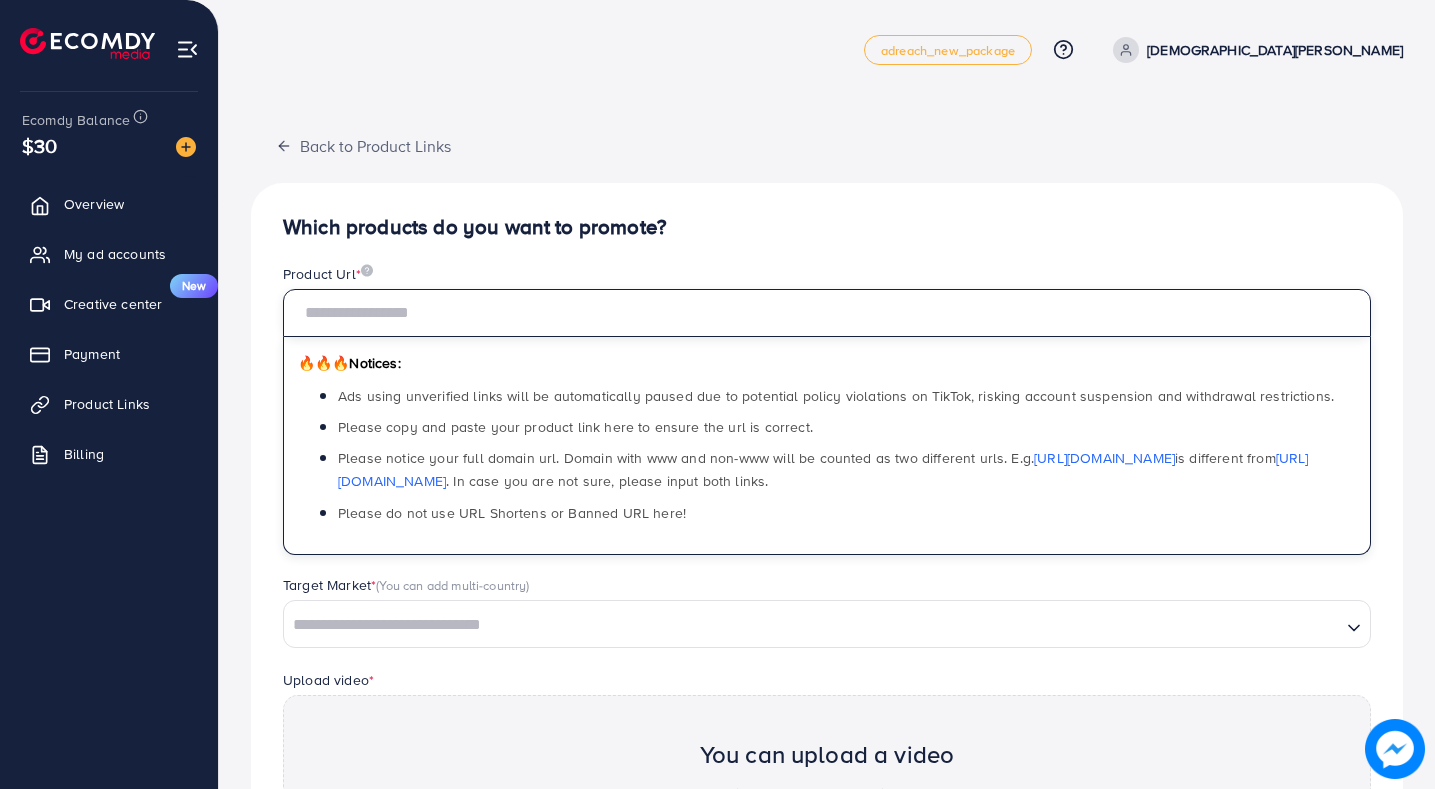 paste on "**********" 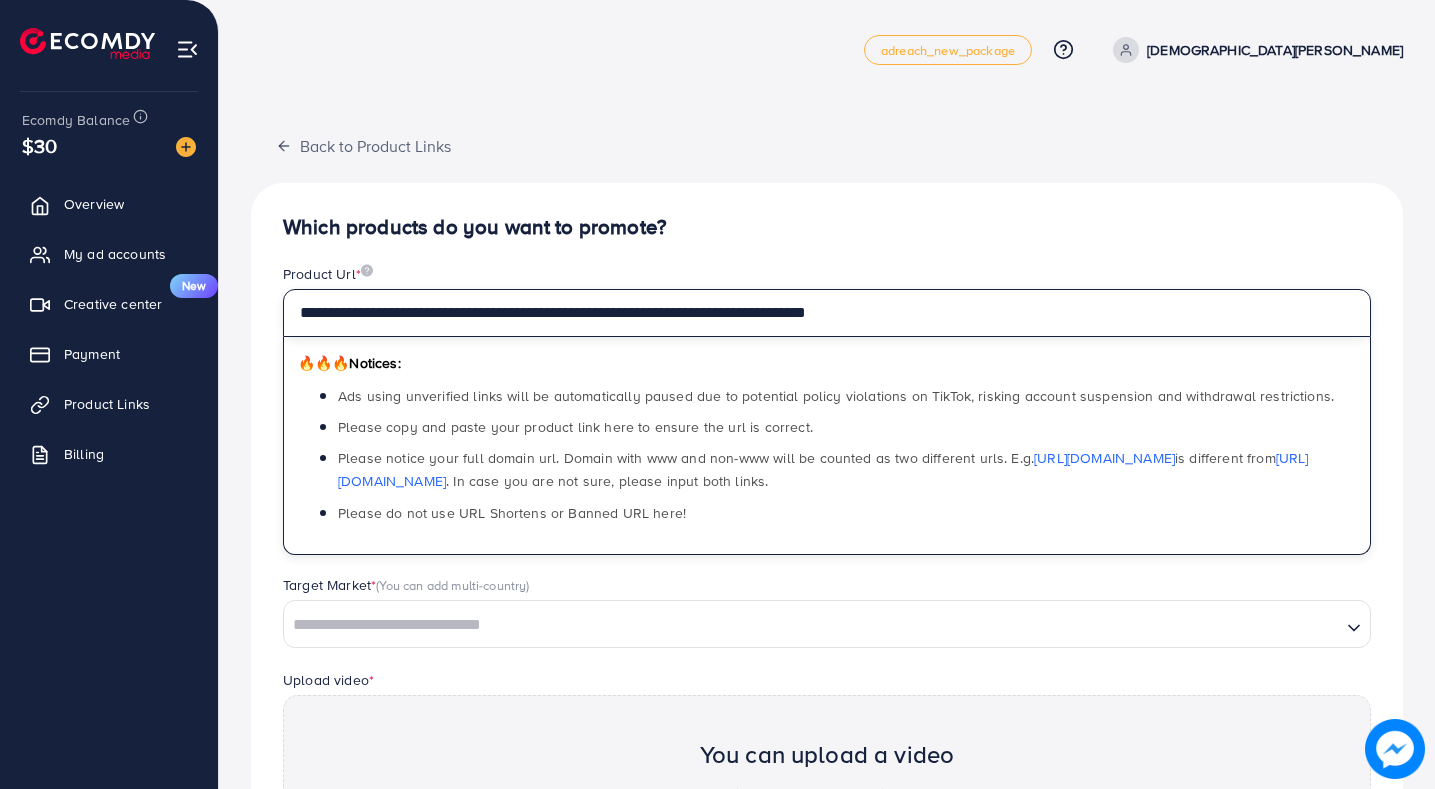 type on "**********" 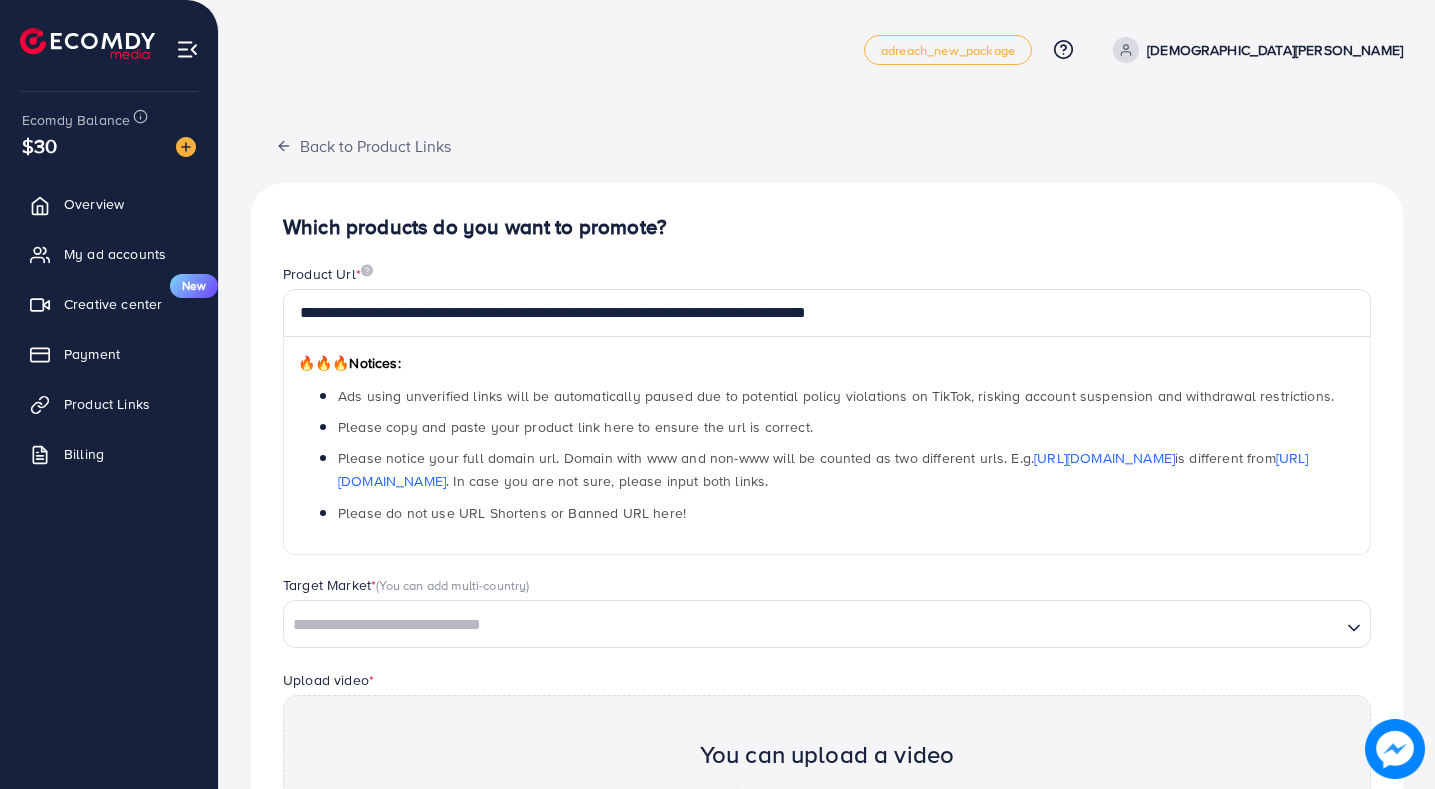 click on "Which products do you want to promote?" at bounding box center (827, 227) 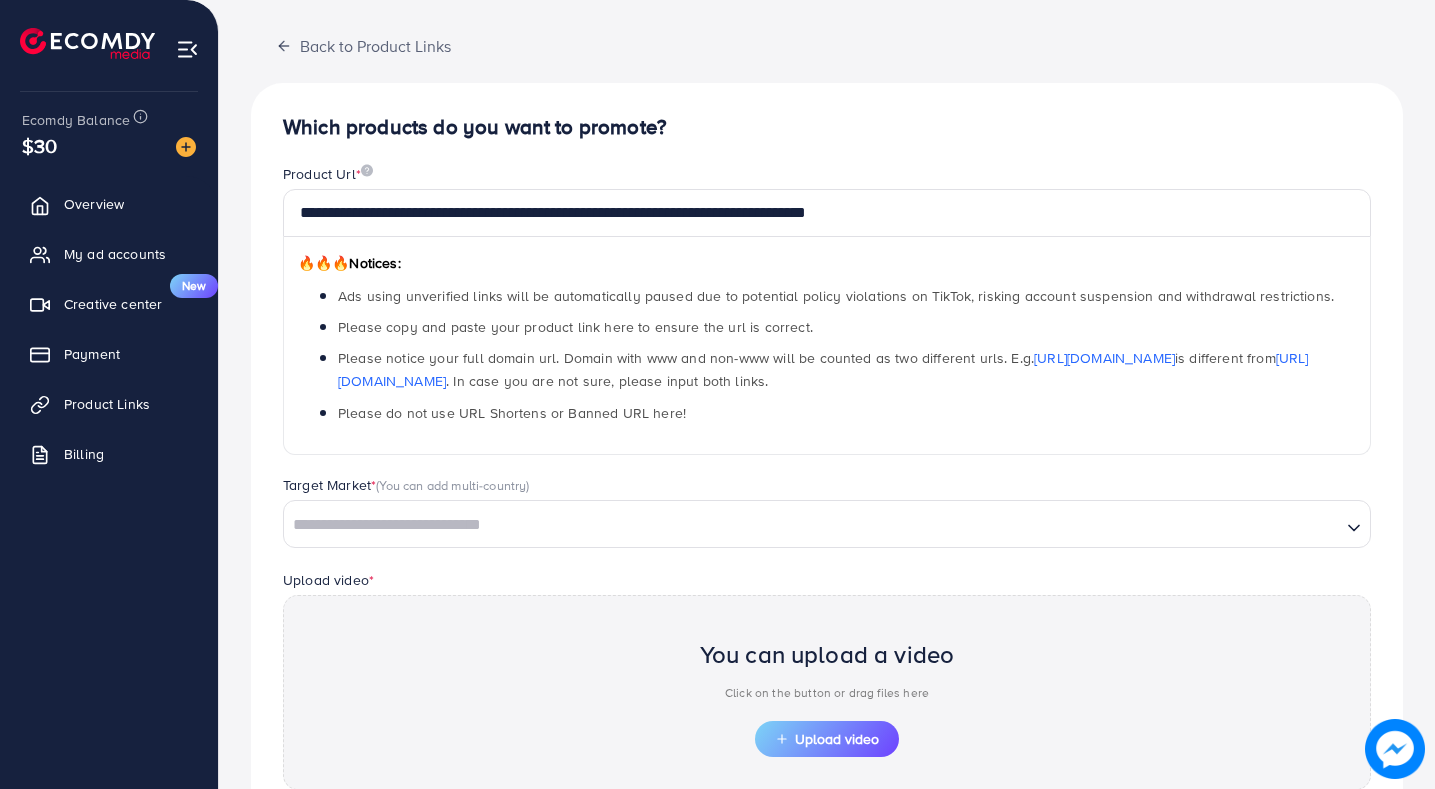 scroll, scrollTop: 300, scrollLeft: 0, axis: vertical 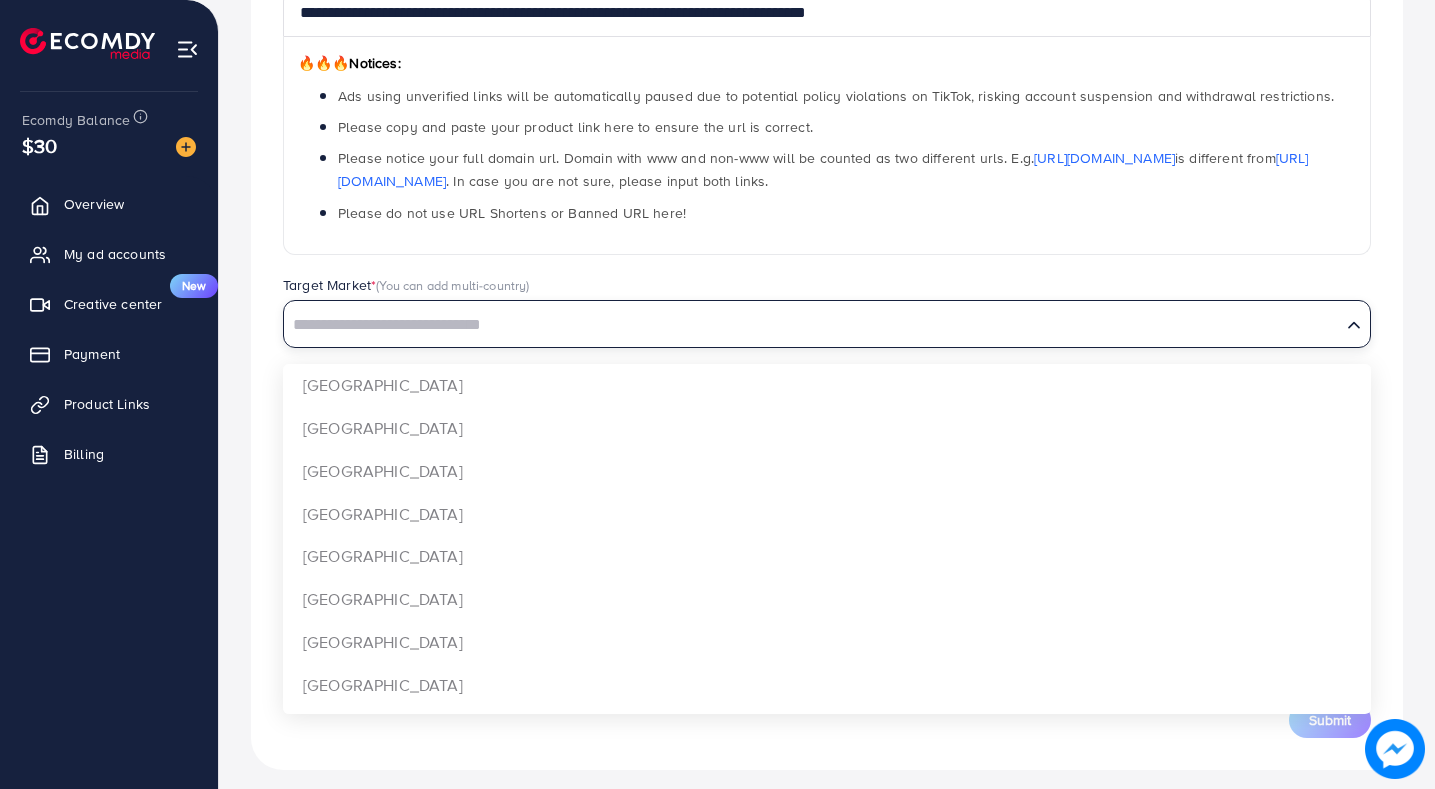 click at bounding box center [812, 325] 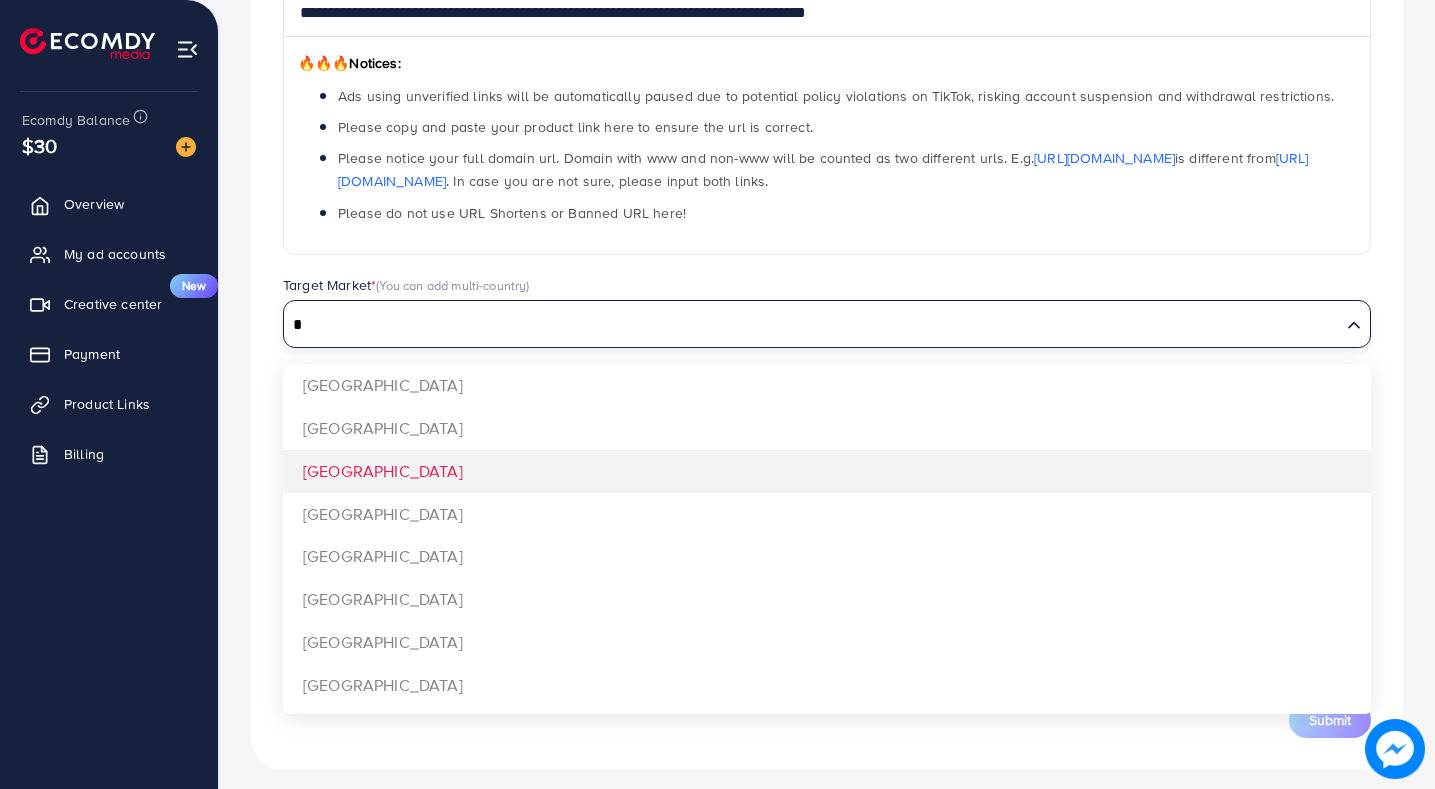 type on "*" 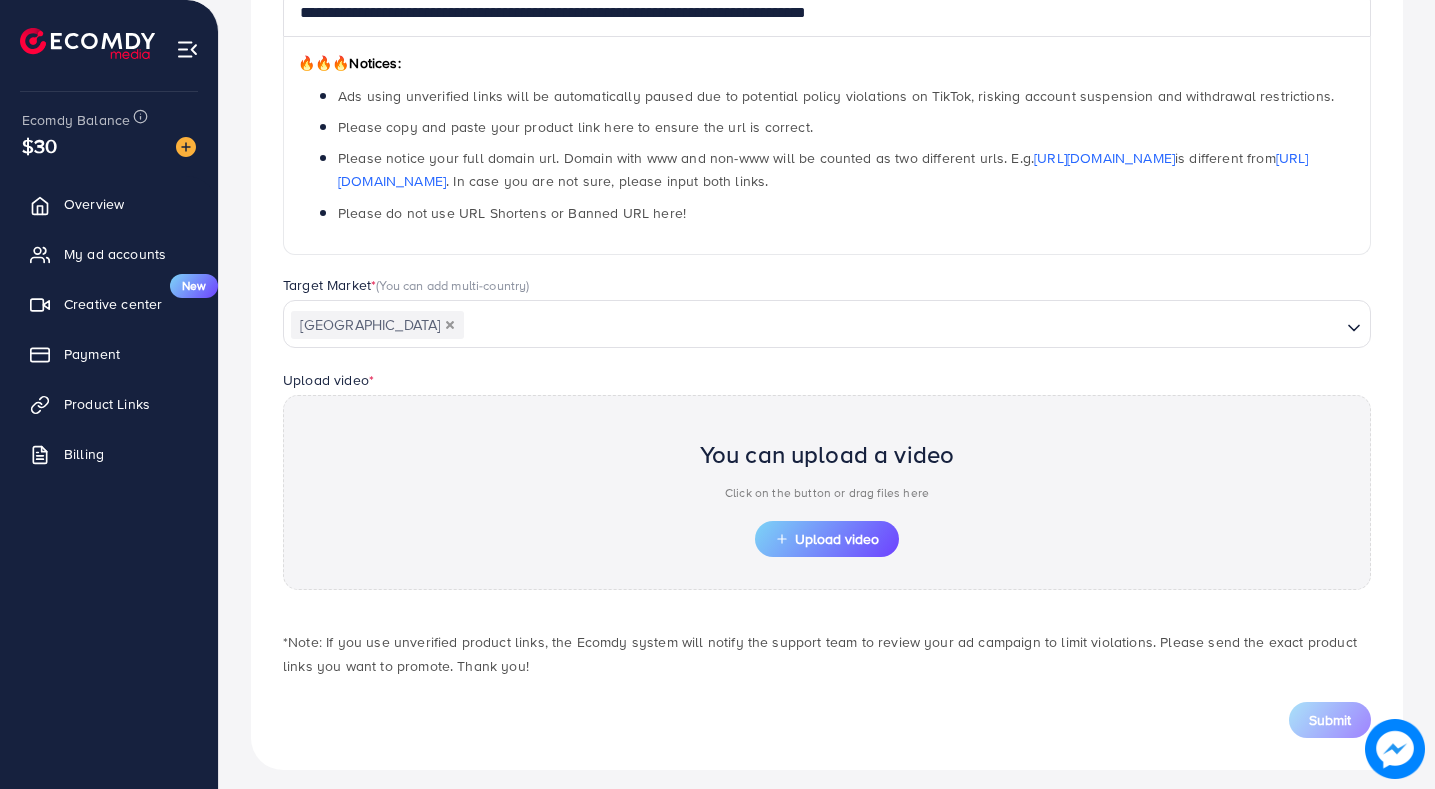 click on "**********" at bounding box center [827, 326] 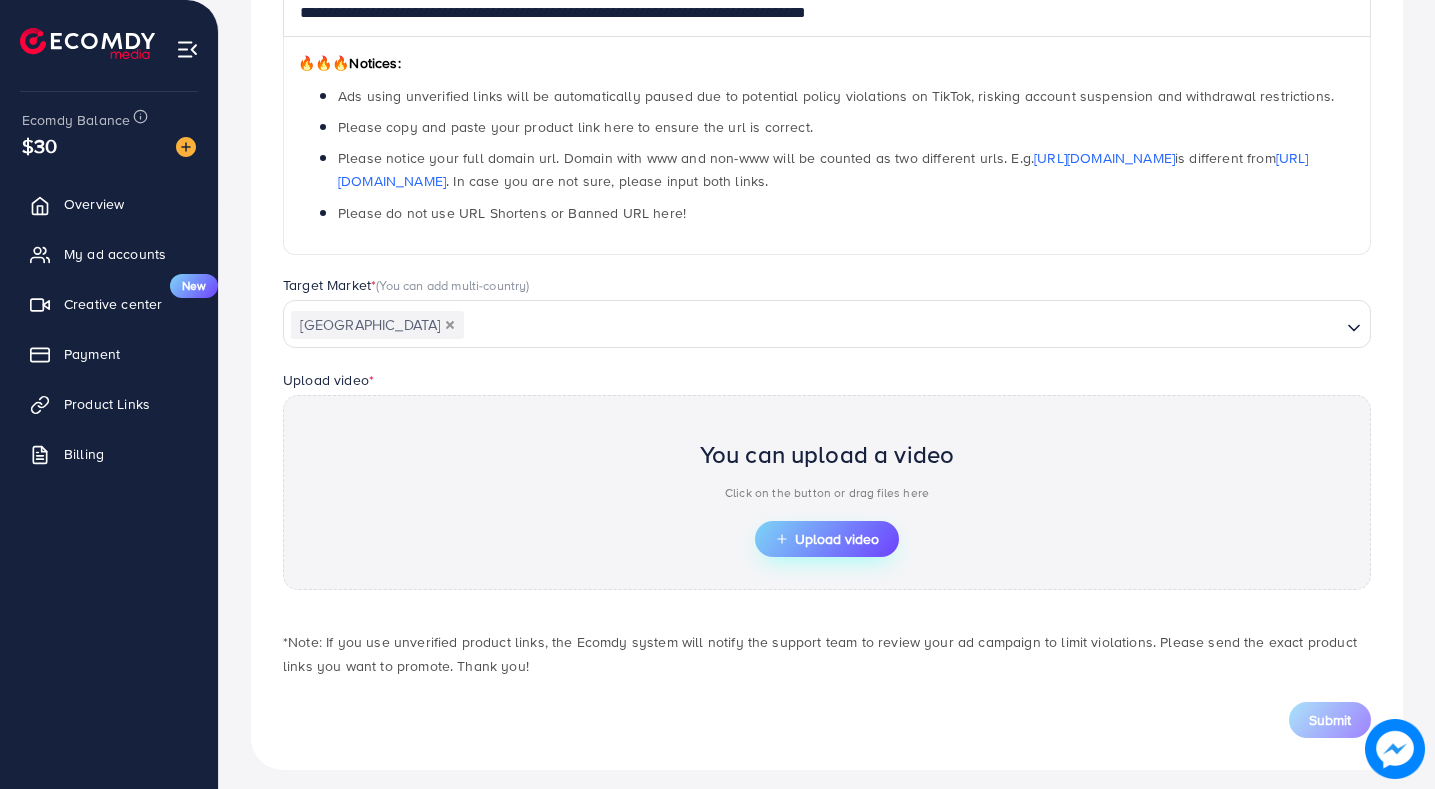click on "Upload video" at bounding box center [827, 539] 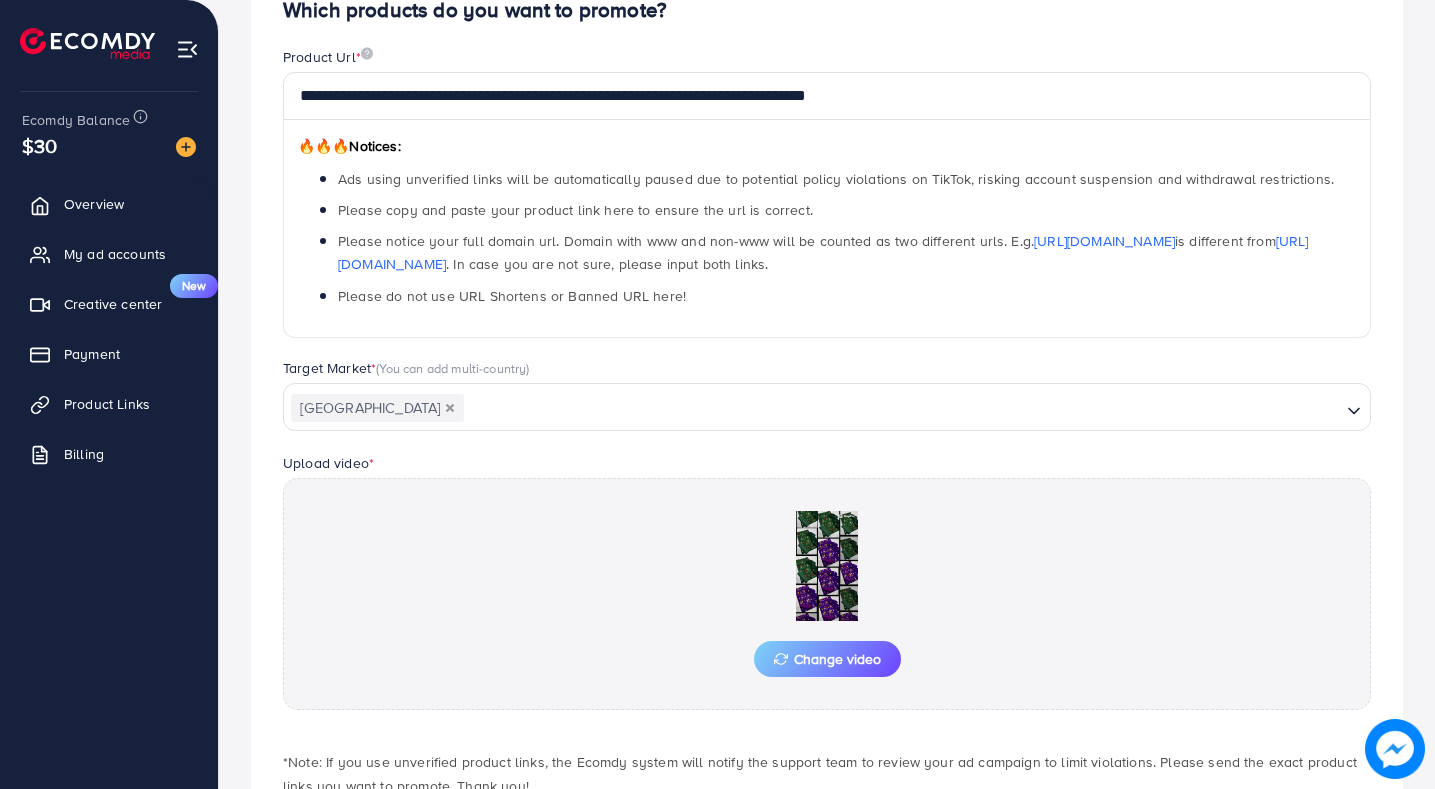 scroll, scrollTop: 300, scrollLeft: 0, axis: vertical 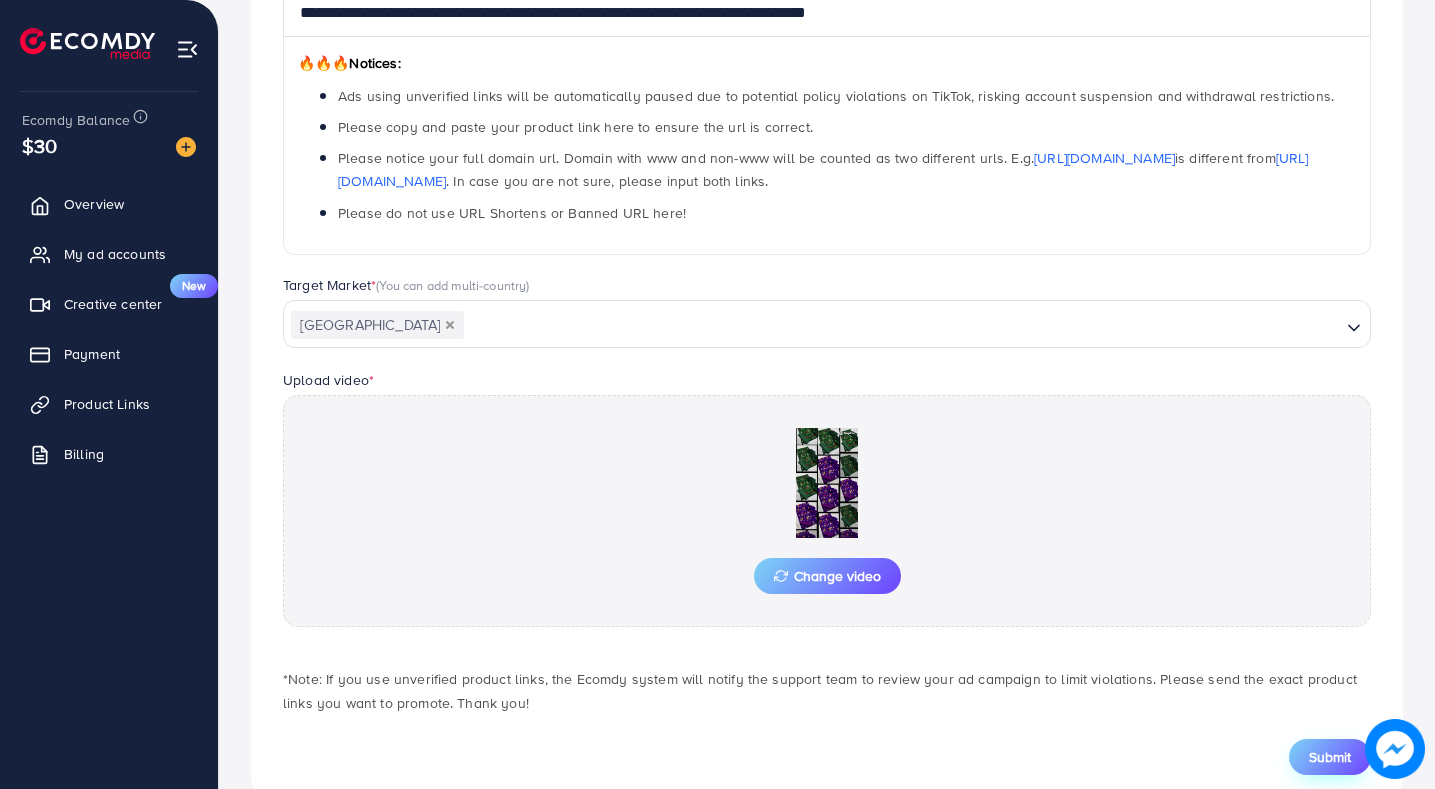 click on "Submit" at bounding box center [1330, 757] 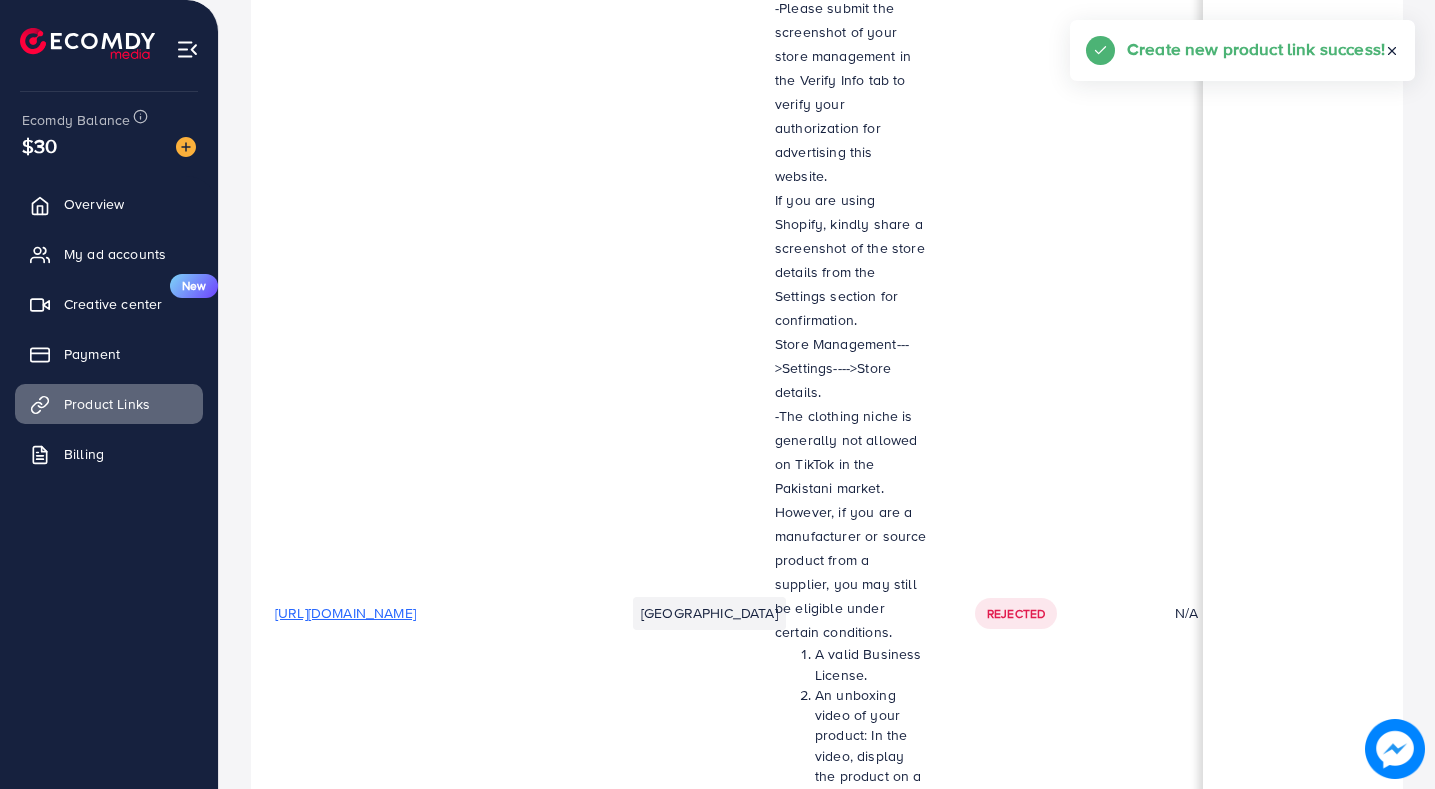 scroll, scrollTop: 0, scrollLeft: 0, axis: both 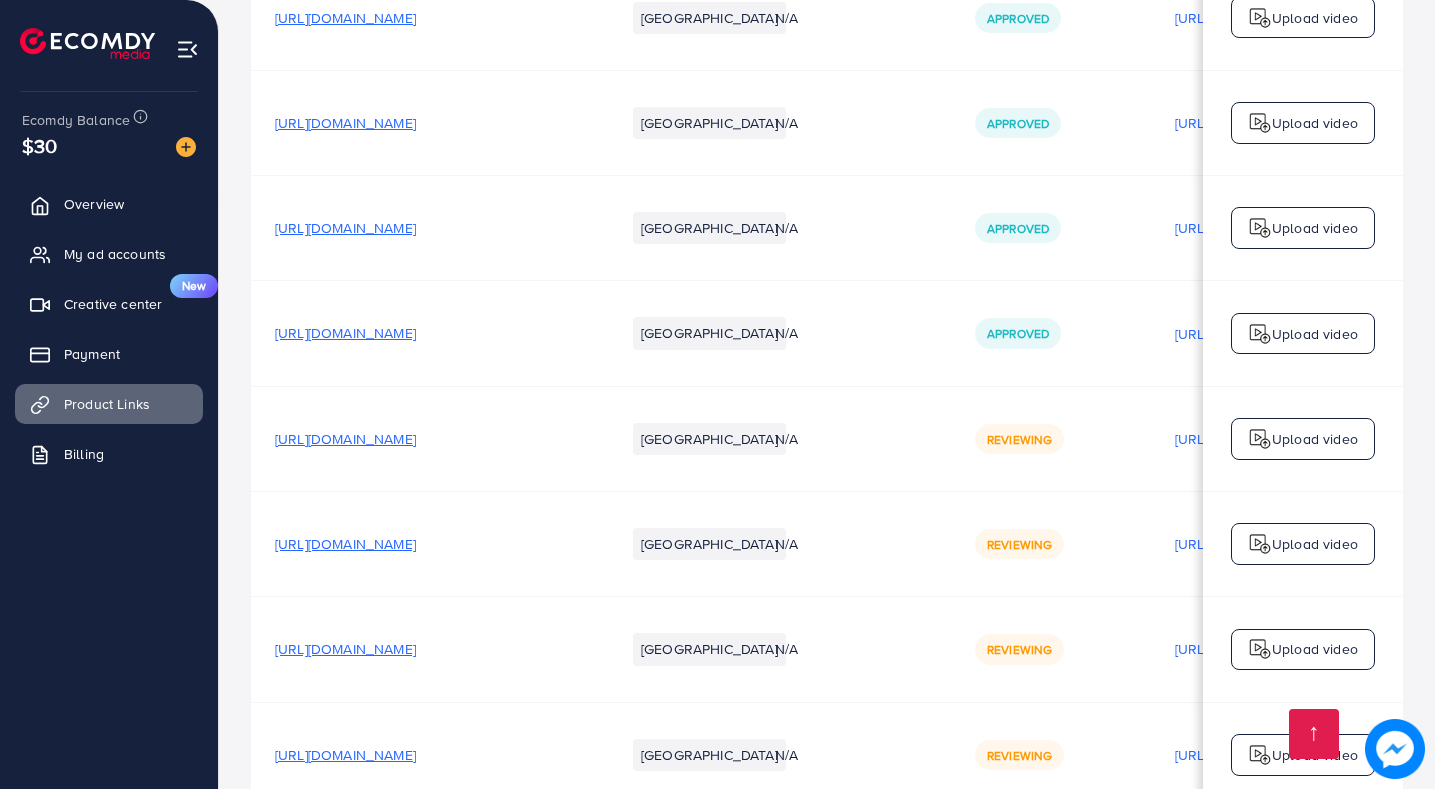 click on "[URL][DOMAIN_NAME]" at bounding box center [345, 439] 